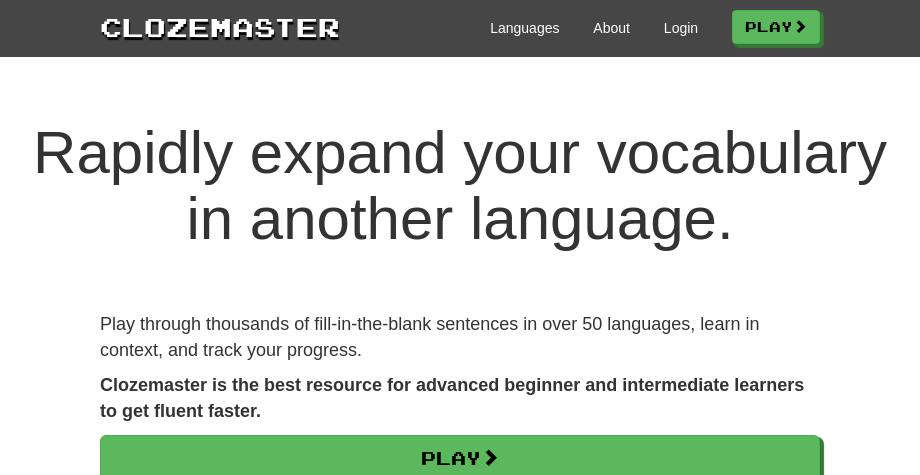 scroll, scrollTop: 0, scrollLeft: 0, axis: both 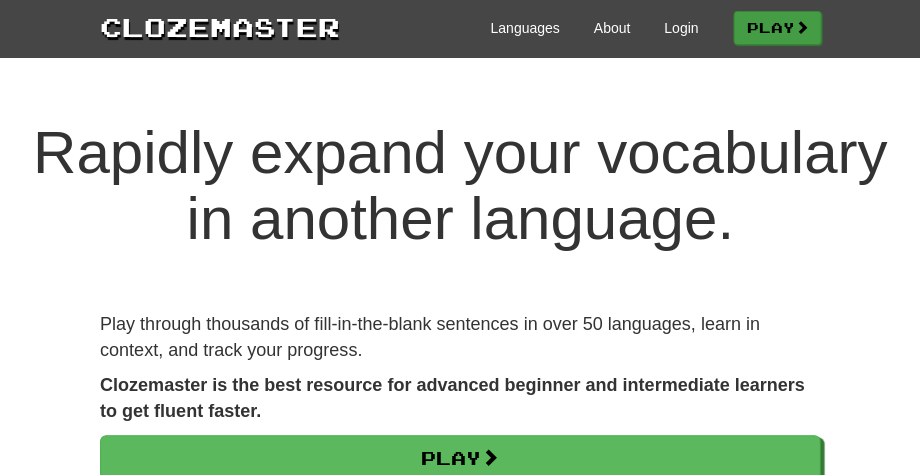 click on "Play" at bounding box center (777, 28) 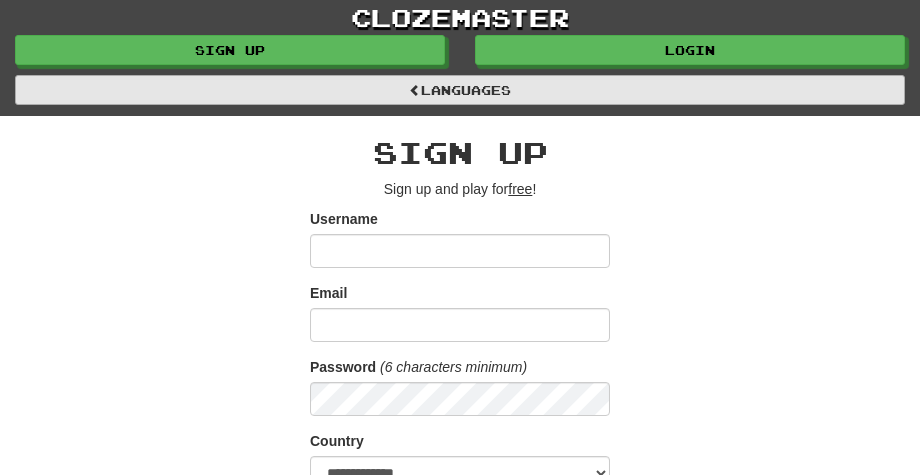 scroll, scrollTop: 0, scrollLeft: 0, axis: both 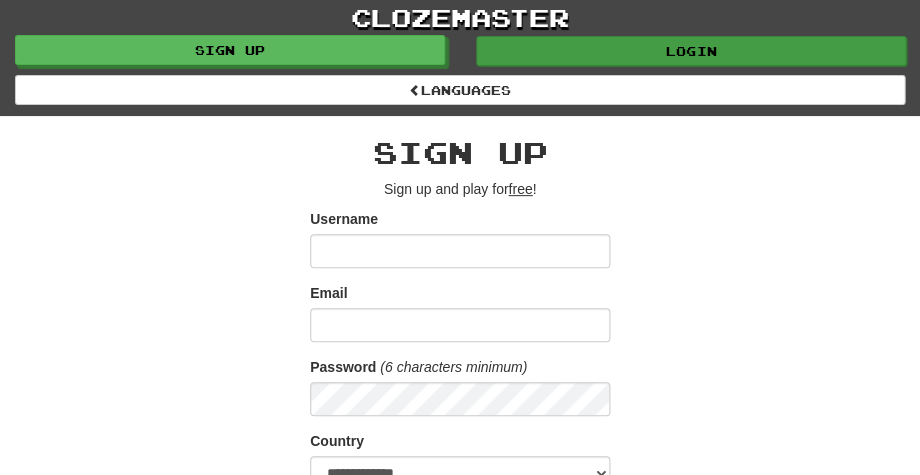 click on "Login" at bounding box center [691, 51] 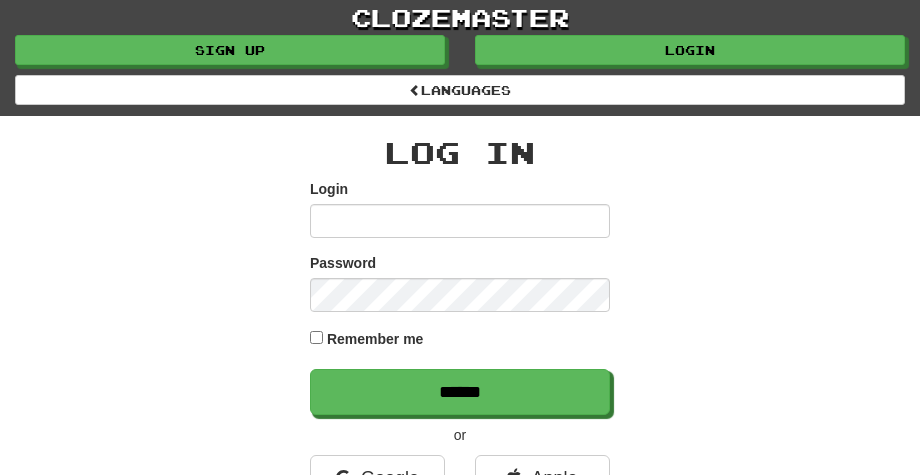 scroll, scrollTop: 0, scrollLeft: 0, axis: both 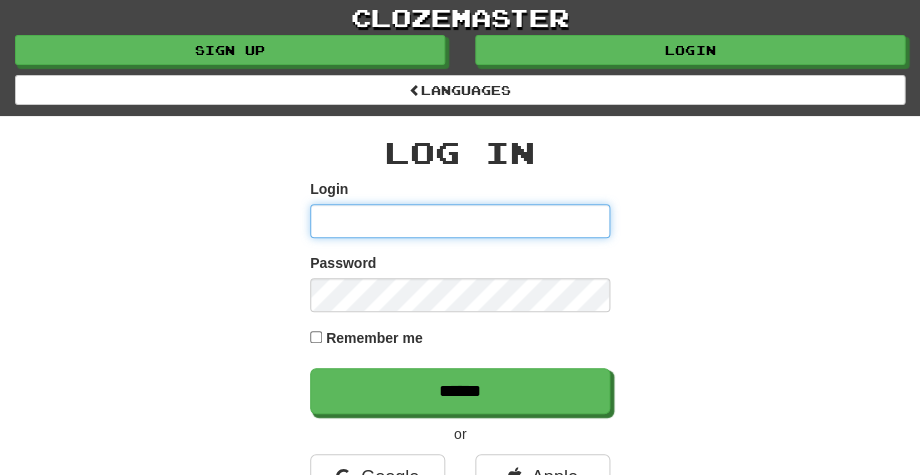type on "**********" 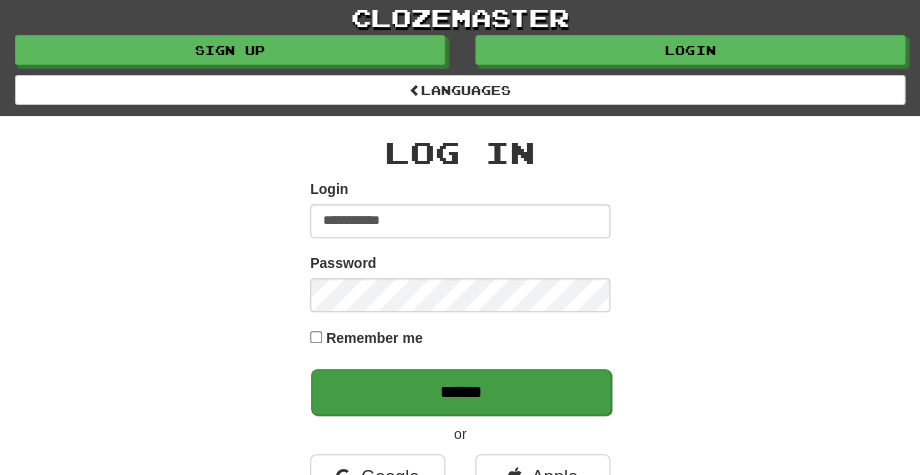 click on "******" at bounding box center [461, 392] 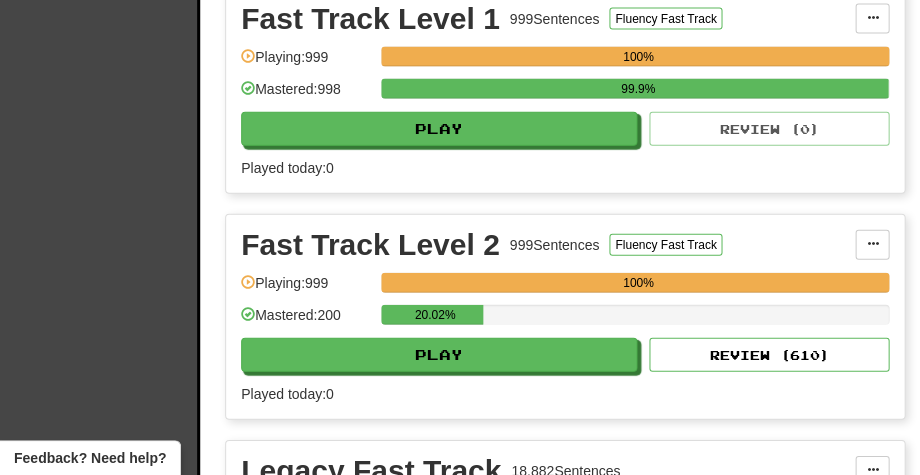 scroll, scrollTop: 831, scrollLeft: 0, axis: vertical 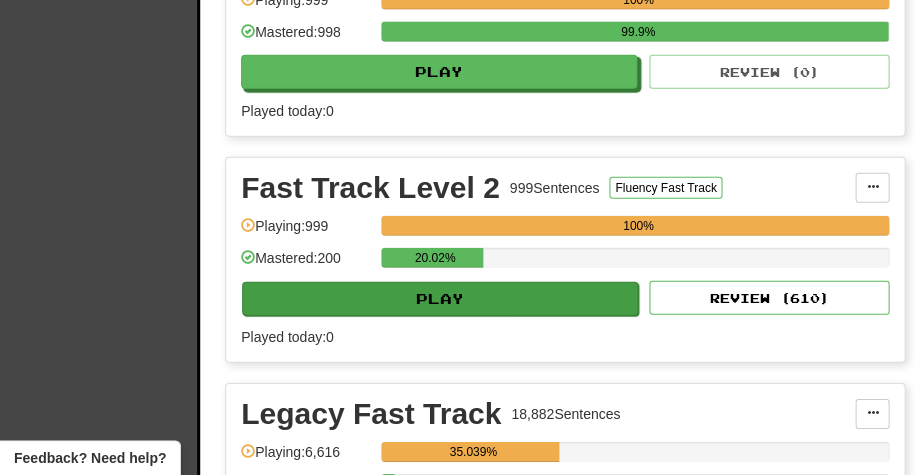 click on "Play" at bounding box center (440, 299) 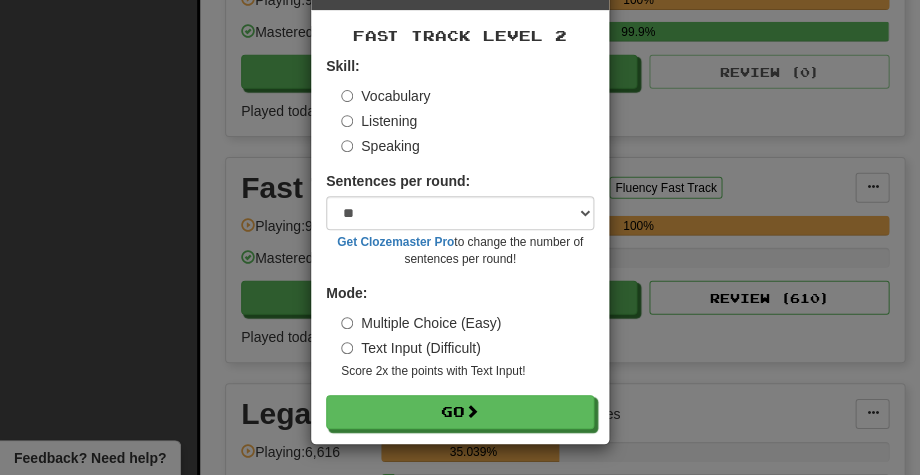 scroll, scrollTop: 73, scrollLeft: 0, axis: vertical 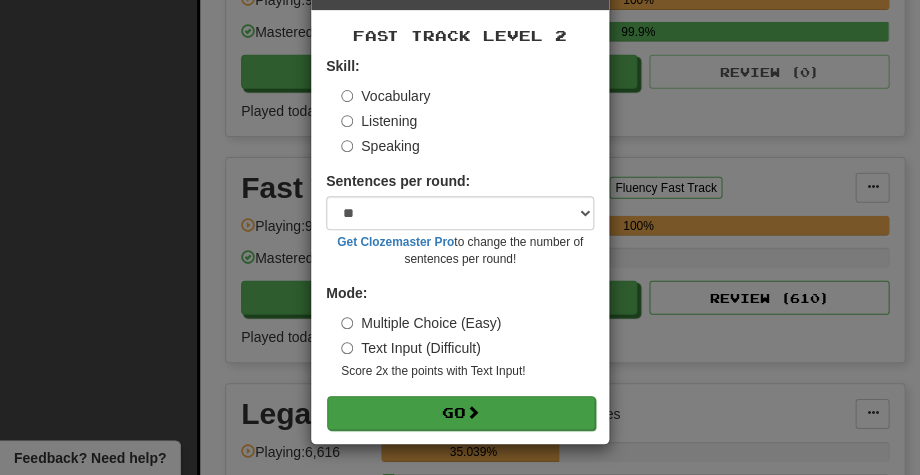 click on "Go" at bounding box center (461, 413) 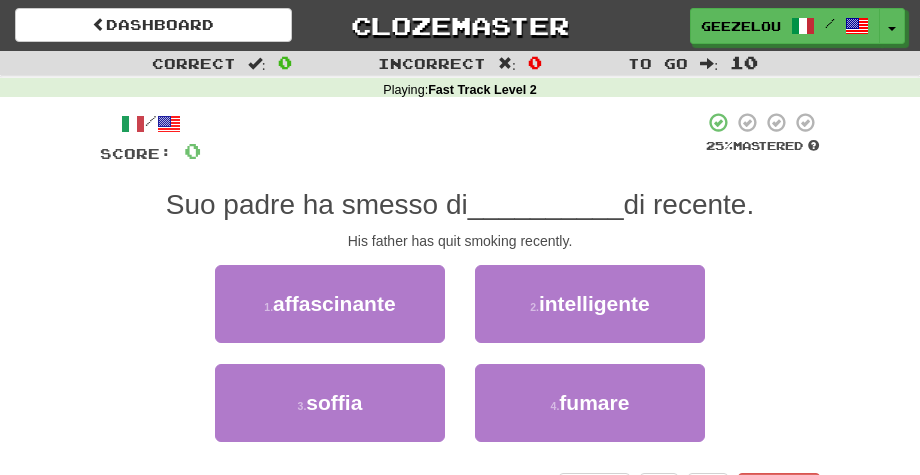scroll, scrollTop: 0, scrollLeft: 0, axis: both 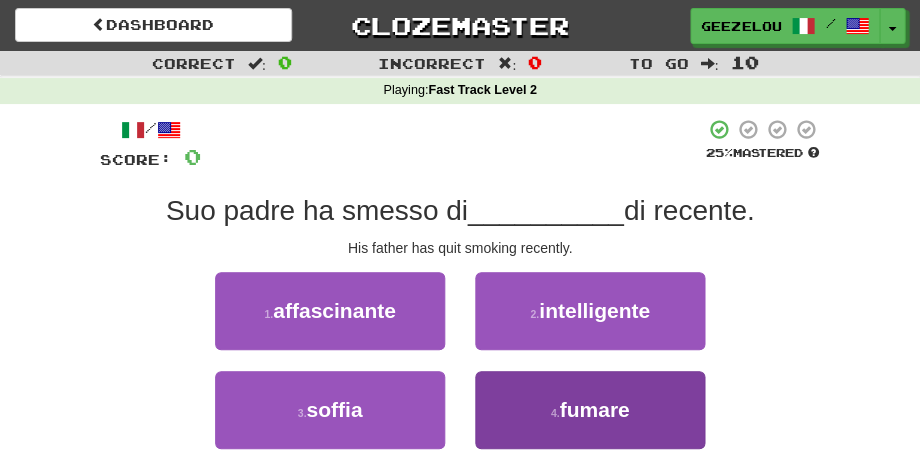 click on "fumare" at bounding box center (594, 409) 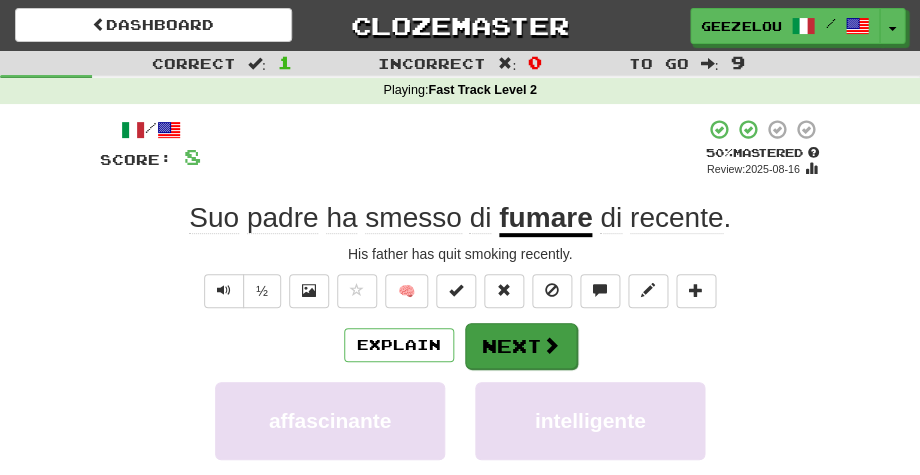 click on "Next" at bounding box center (521, 346) 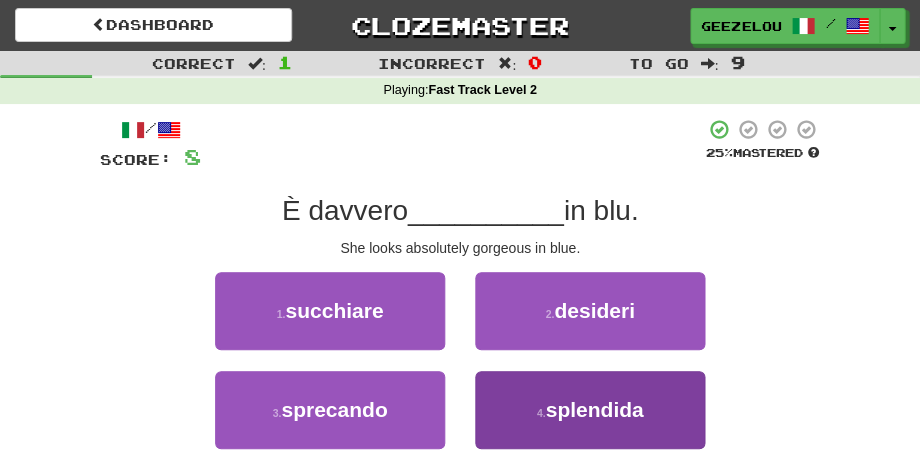 click on "splendida" at bounding box center [594, 409] 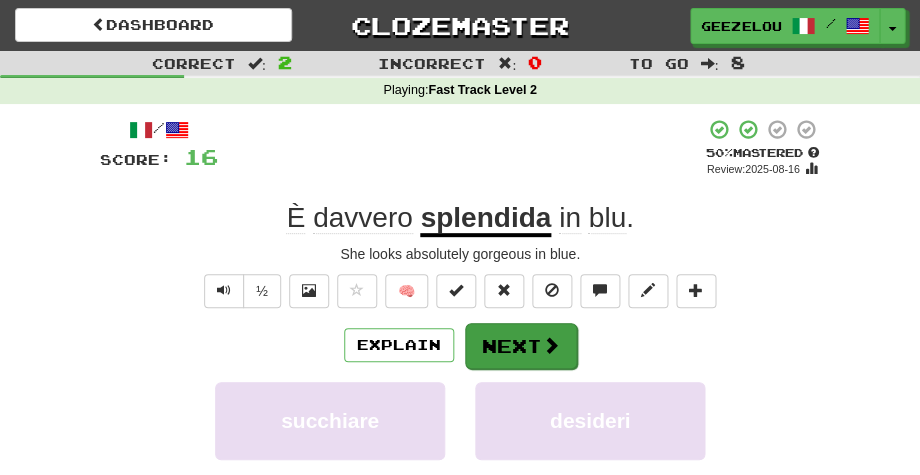 click on "Next" at bounding box center [521, 346] 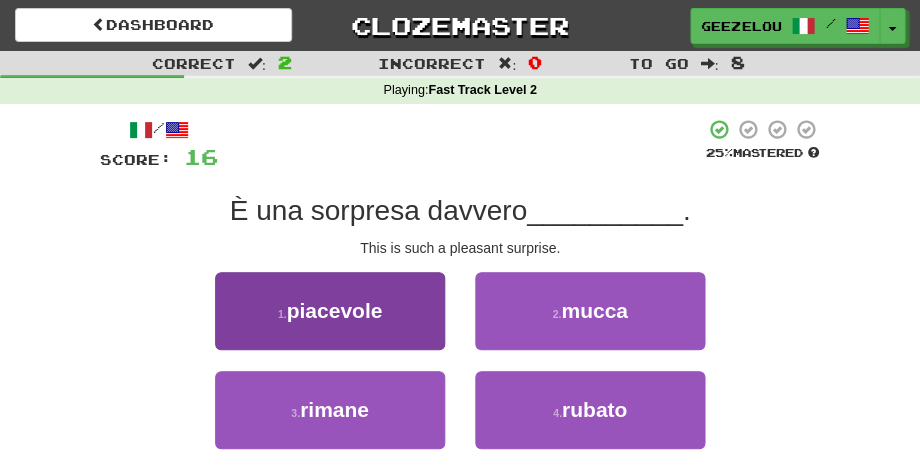 click on "1 .  piacevole" at bounding box center (330, 311) 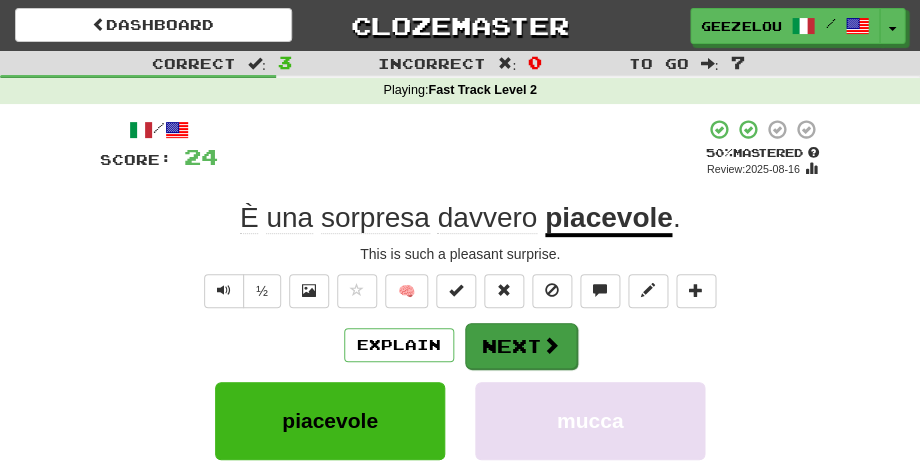 click on "Next" at bounding box center (521, 346) 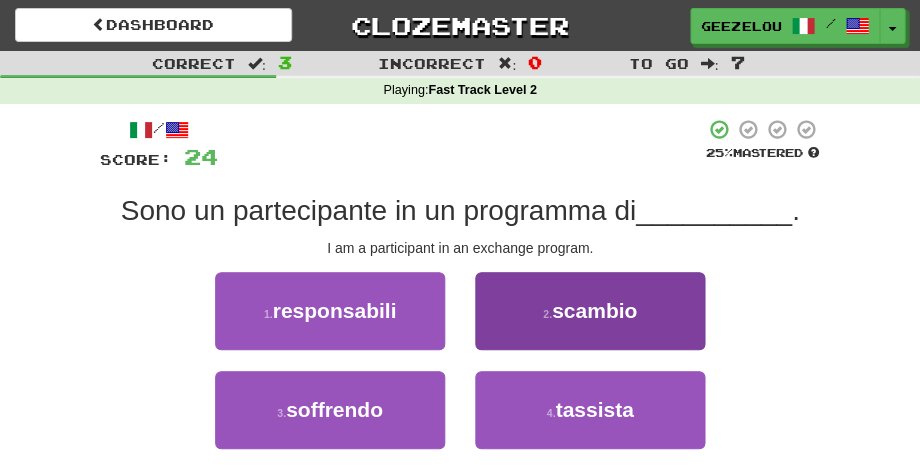 click on "scambio" at bounding box center (594, 310) 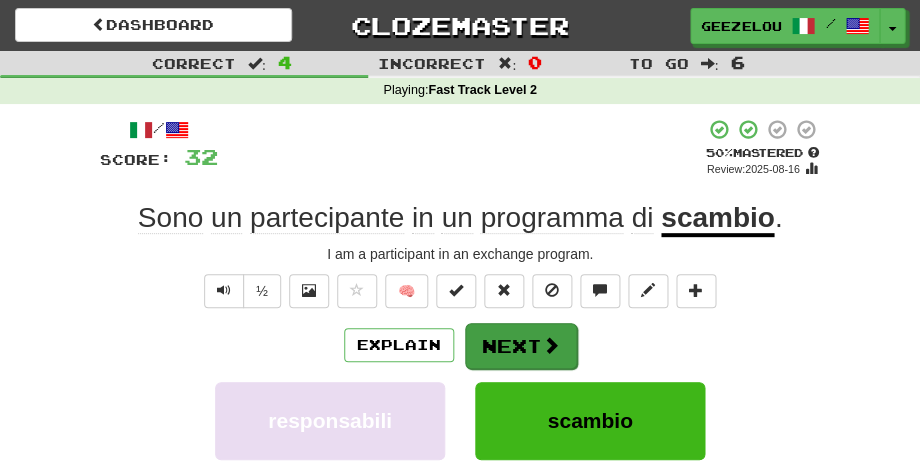 click on "Next" at bounding box center [521, 346] 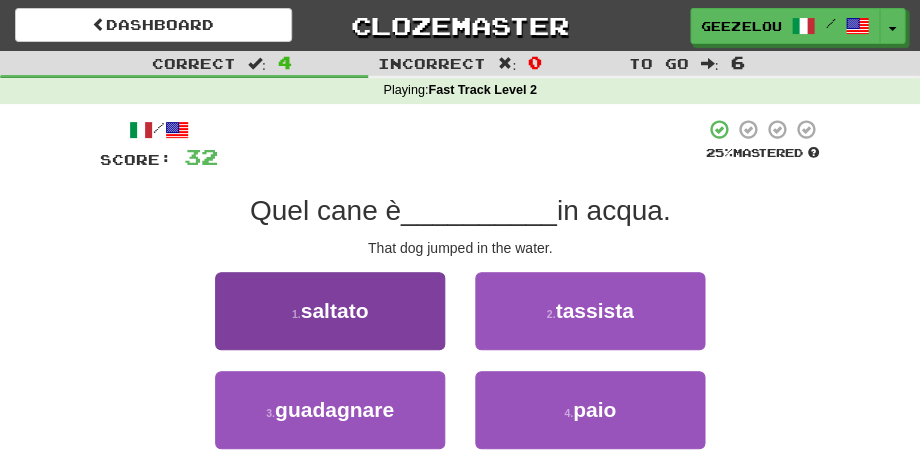 click on "1 .  saltato" at bounding box center (330, 311) 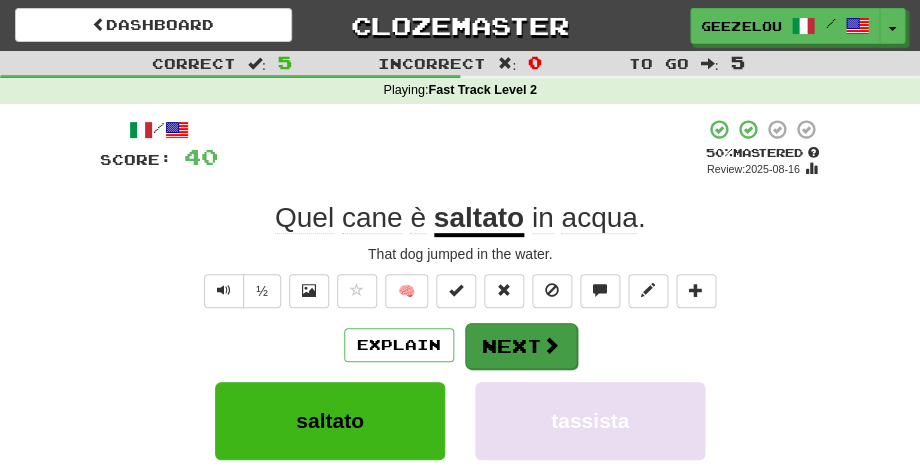 click on "Next" at bounding box center (521, 346) 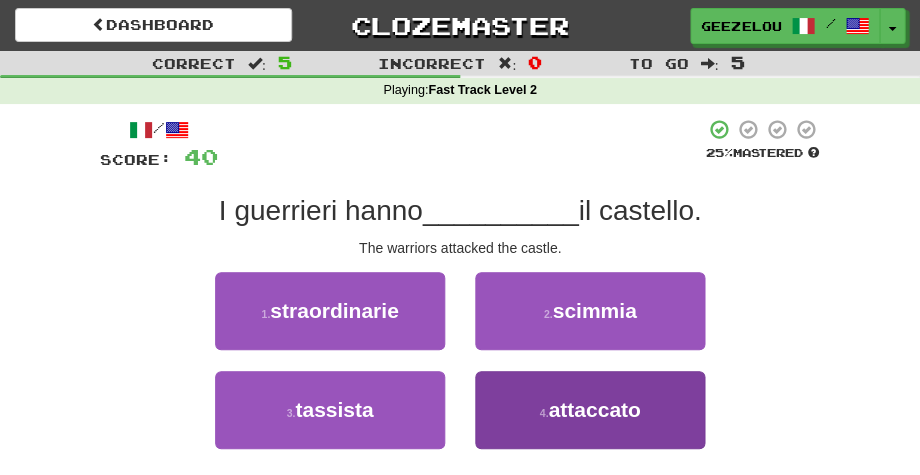 click on "attaccato" at bounding box center (594, 409) 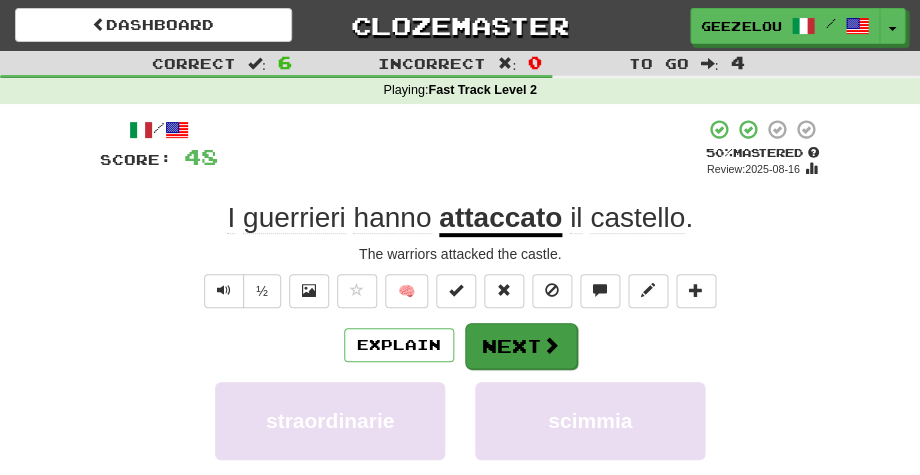 click on "Next" at bounding box center (521, 346) 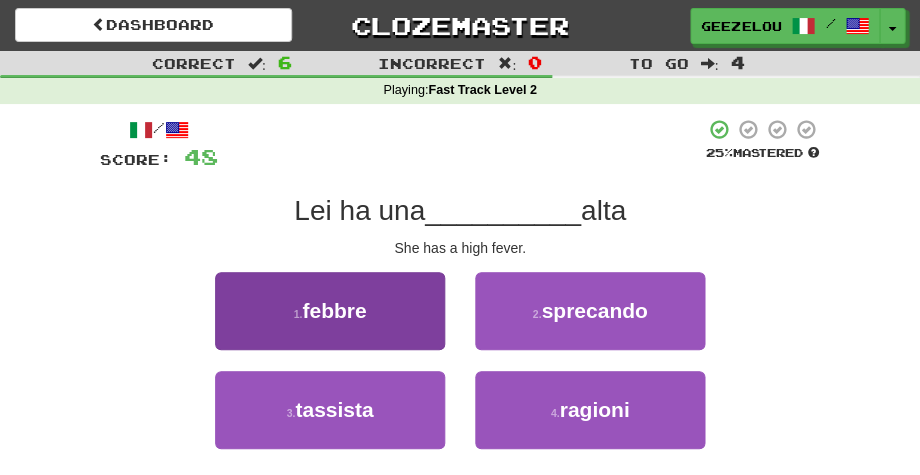 click on "febbre" at bounding box center (334, 310) 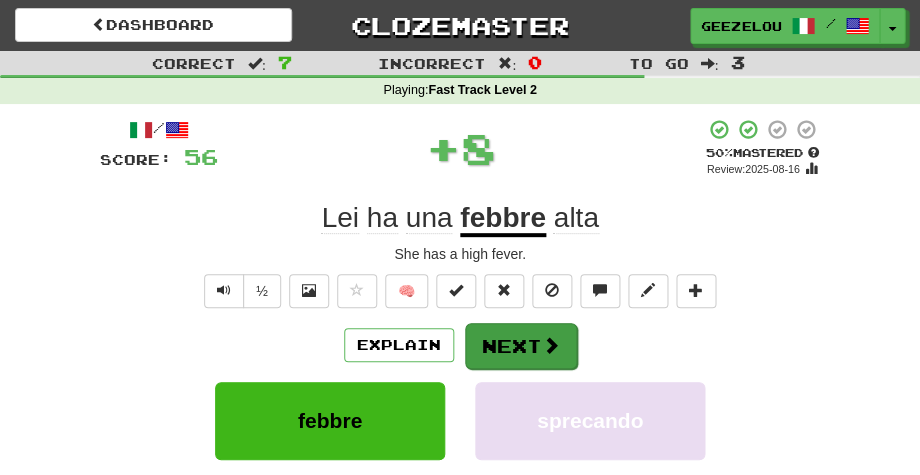 click on "Next" at bounding box center [521, 346] 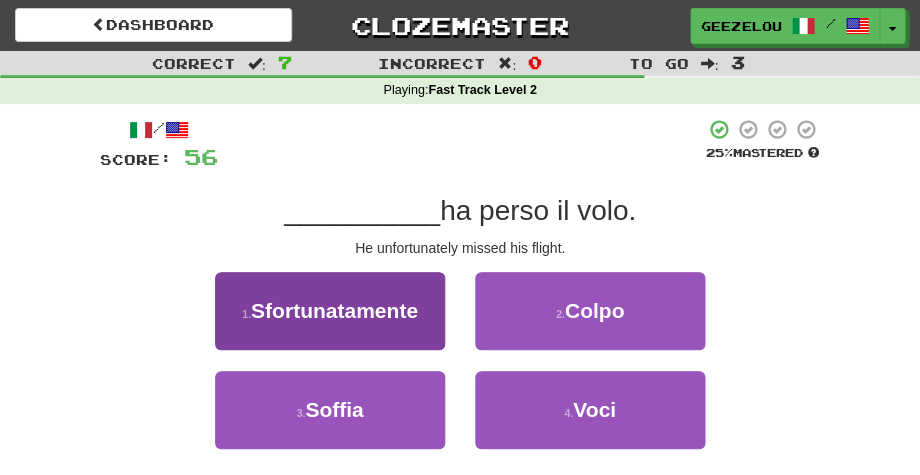 click on "Sfortunatamente" at bounding box center (334, 310) 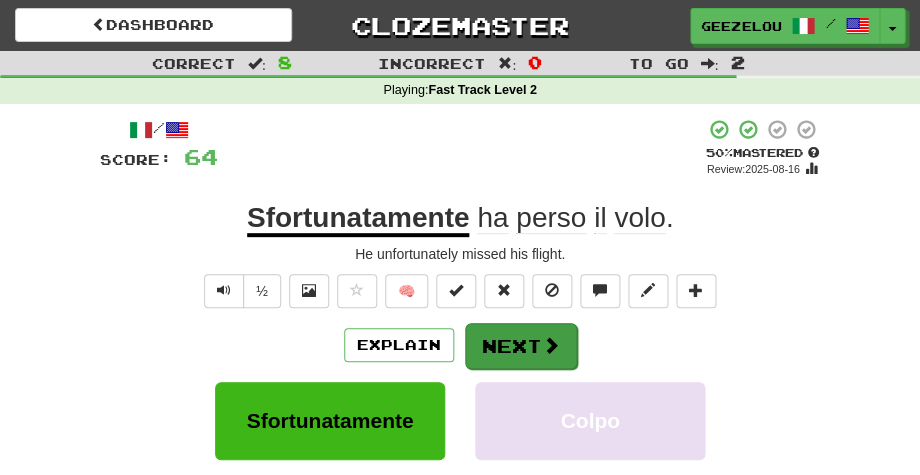 click on "Next" at bounding box center [521, 346] 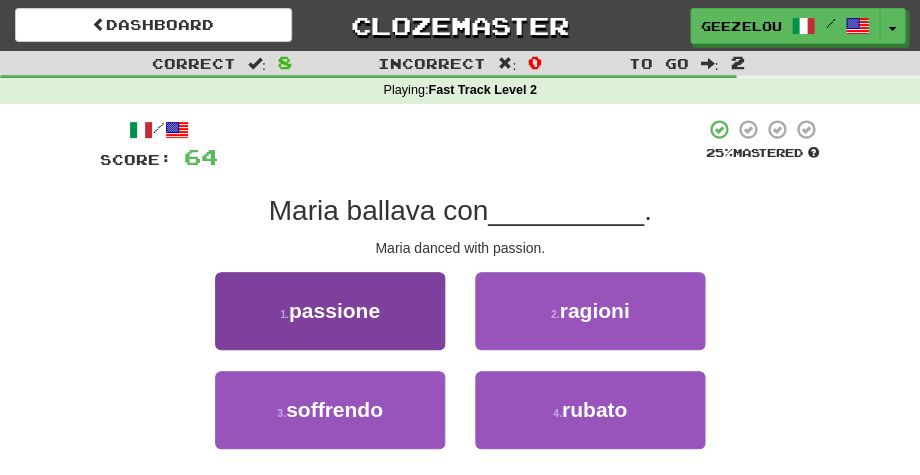 click on "1 .  passione" at bounding box center [330, 311] 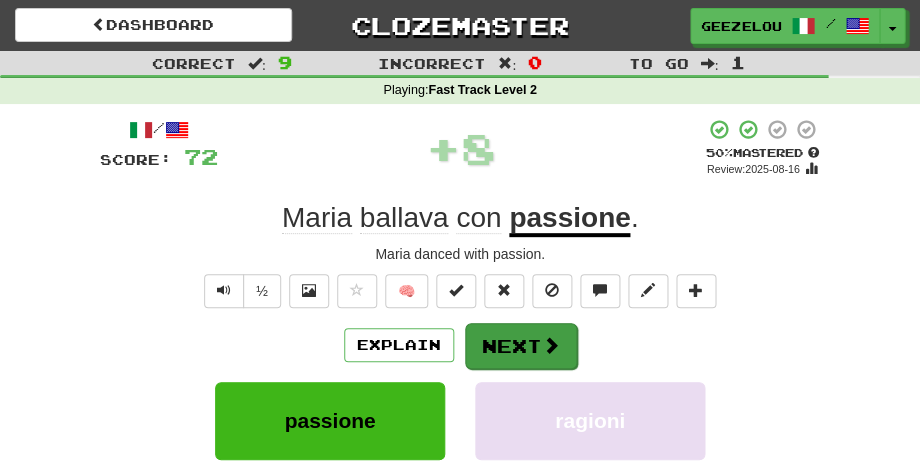 click on "Next" at bounding box center [521, 346] 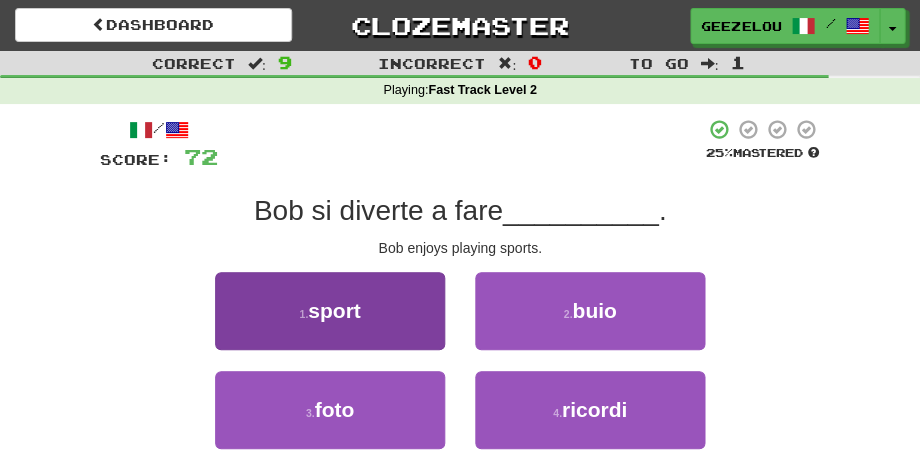 click on "1 .  sport" at bounding box center [330, 311] 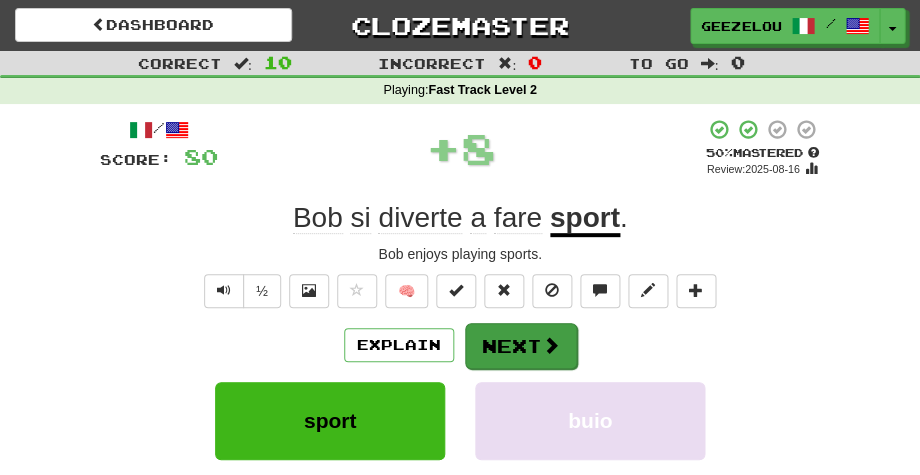 click on "Next" at bounding box center [521, 346] 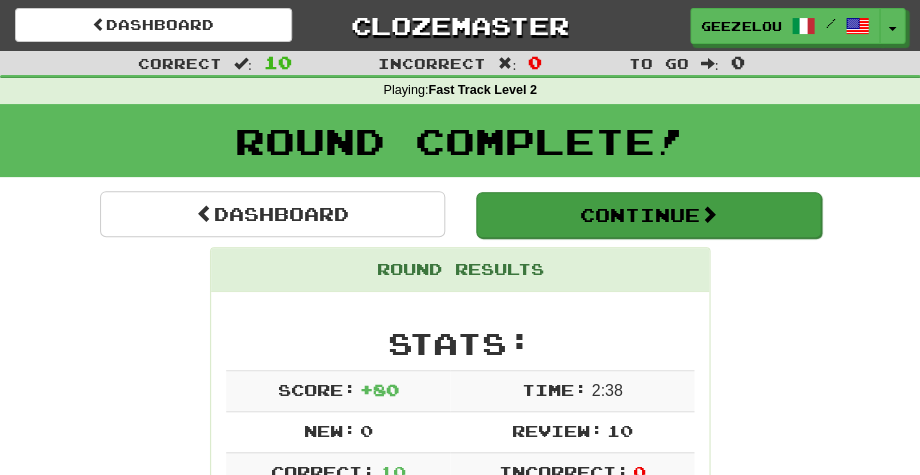 click on "Continue" at bounding box center (648, 215) 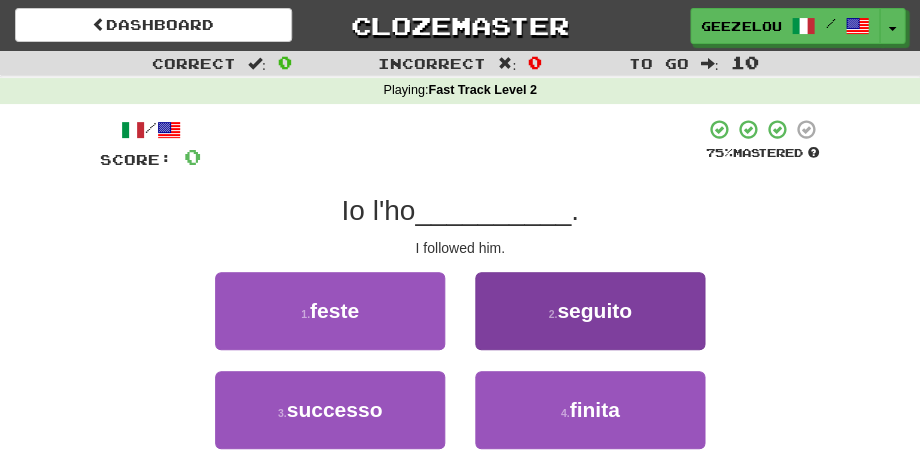 click on "2 .  seguito" at bounding box center (590, 311) 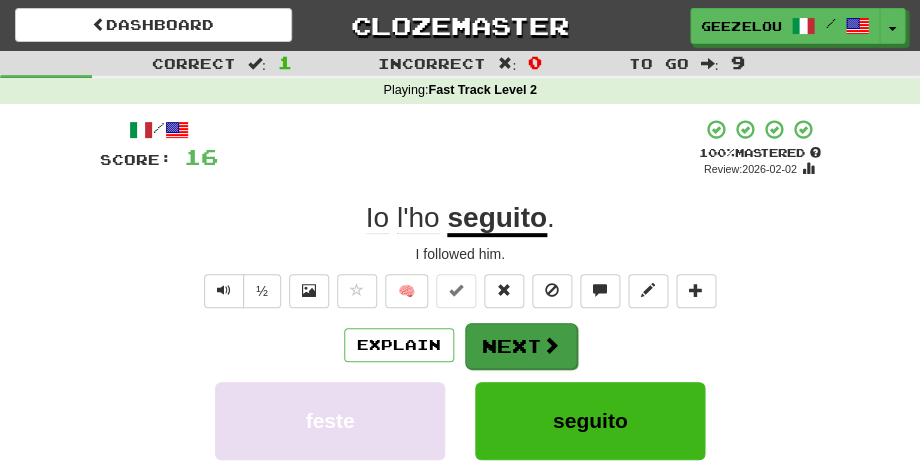 click on "Next" at bounding box center [521, 346] 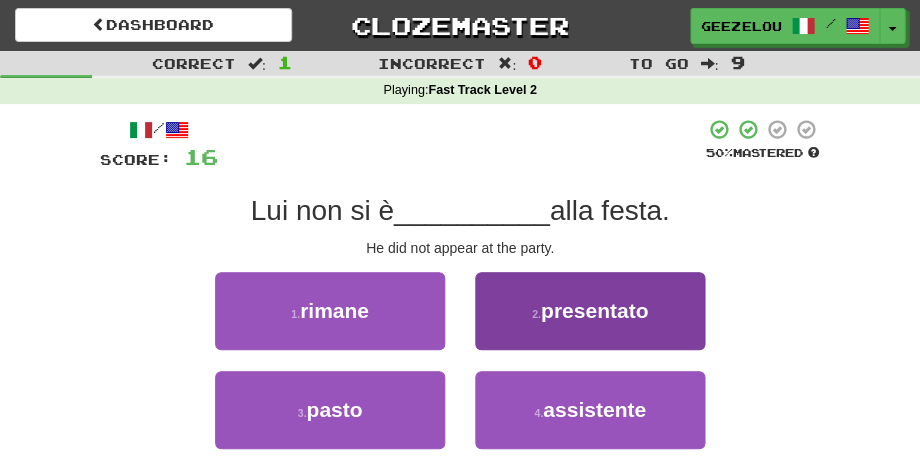 click on "presentato" at bounding box center (594, 310) 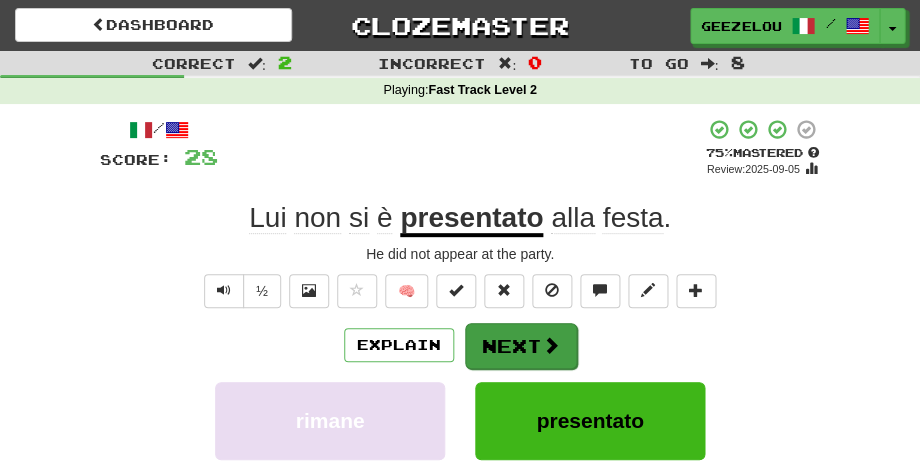 click on "Next" at bounding box center [521, 346] 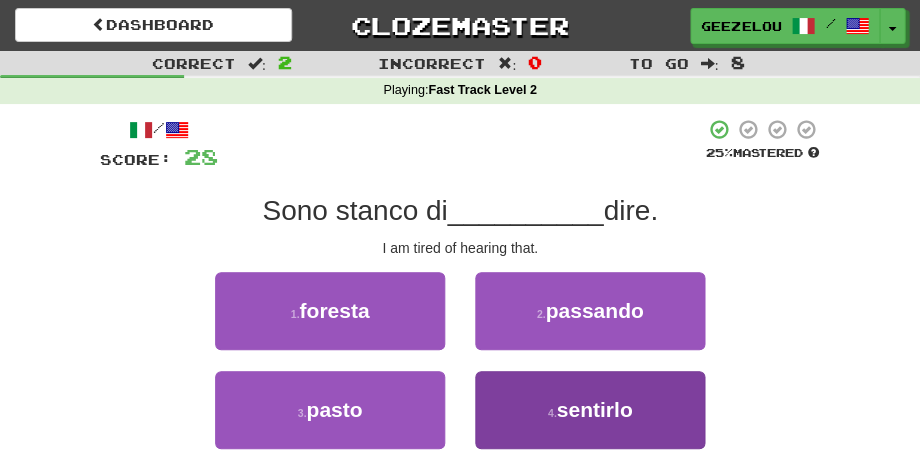 click on "4 .  sentirlo" at bounding box center [590, 410] 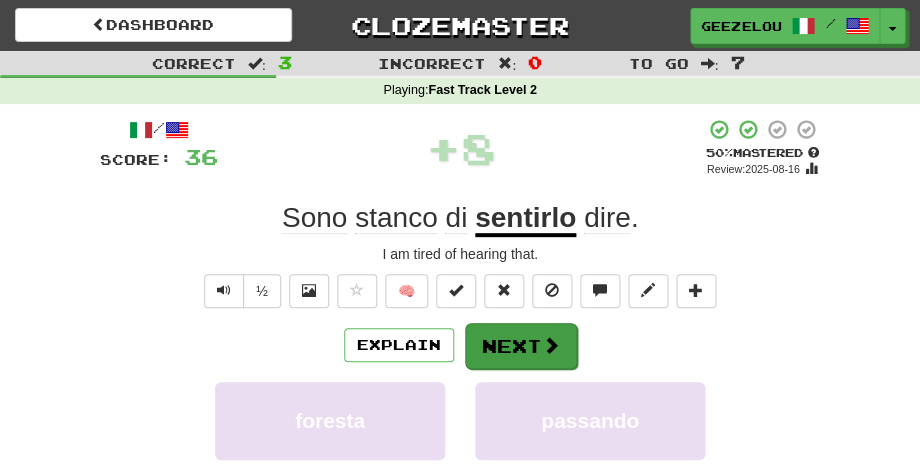 click on "Next" at bounding box center [521, 346] 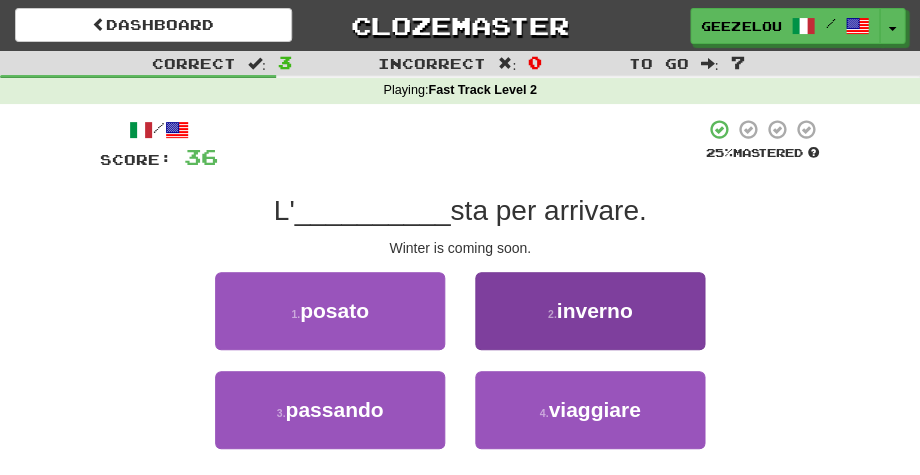 click on "inverno" at bounding box center [594, 310] 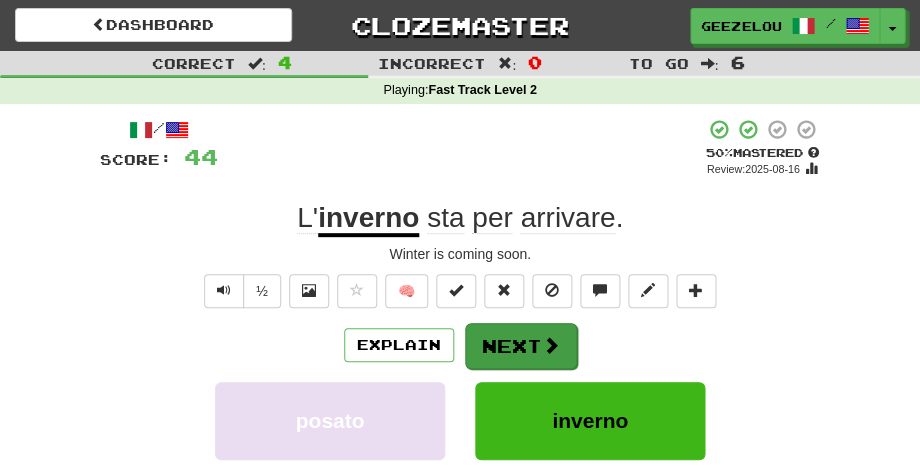 click on "Next" at bounding box center [521, 346] 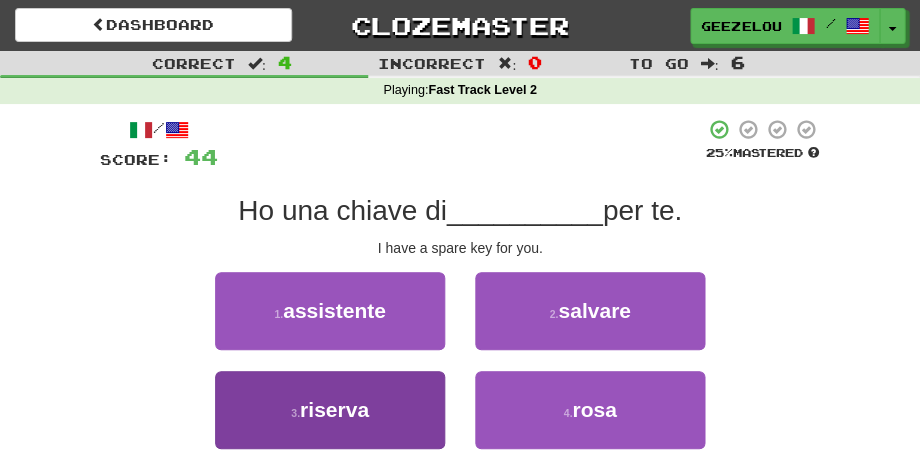 click on "riserva" at bounding box center (334, 409) 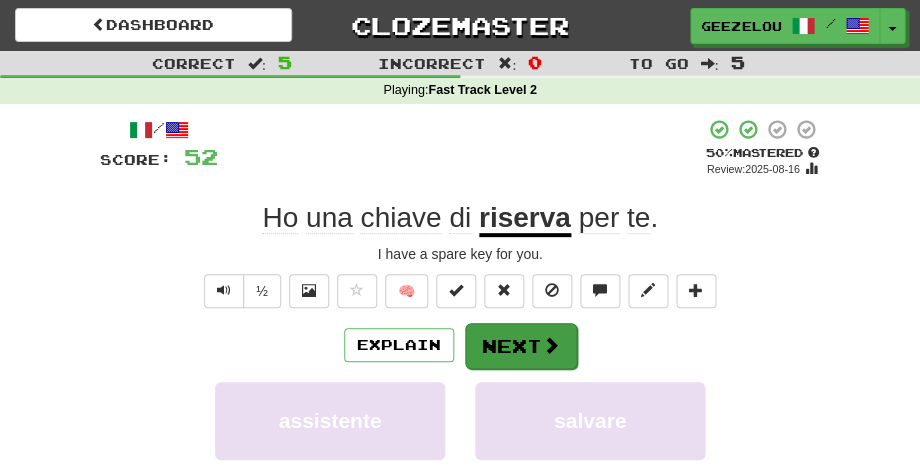 click on "Next" at bounding box center (521, 346) 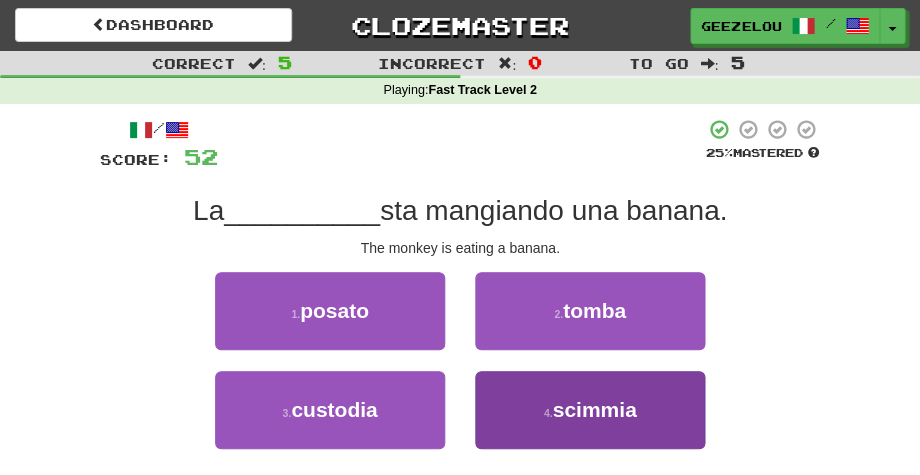 click on "scimmia" at bounding box center [594, 409] 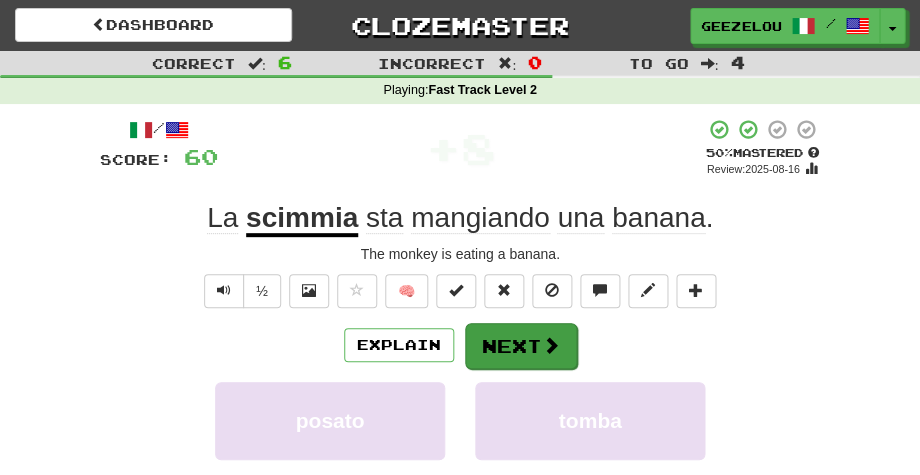 click on "Next" at bounding box center [521, 346] 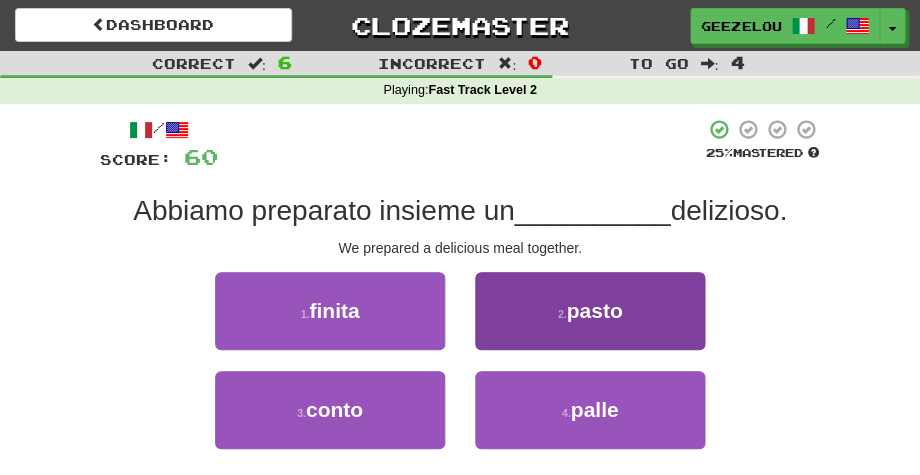 click on "2 .  pasto" at bounding box center [590, 311] 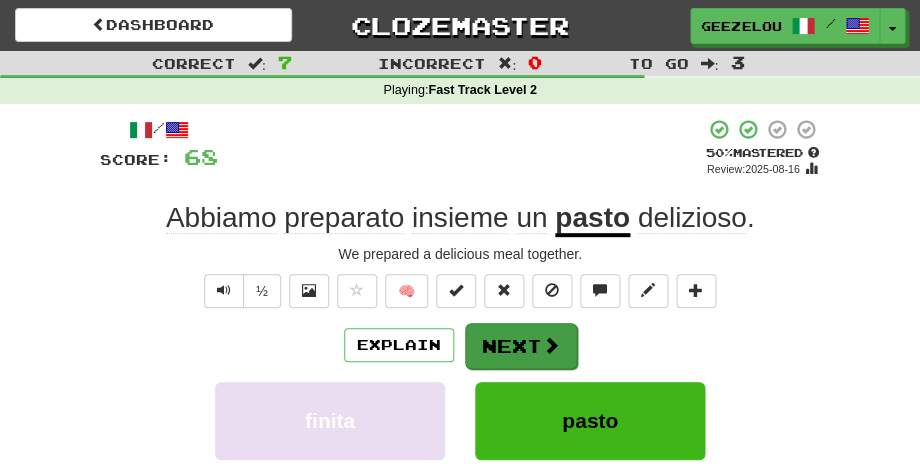 click on "Next" at bounding box center (521, 346) 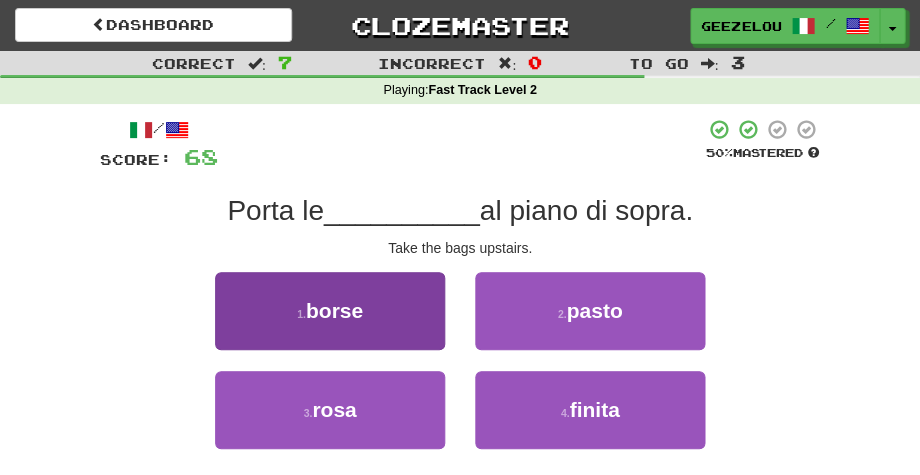 click on "1 .  borse" at bounding box center [330, 311] 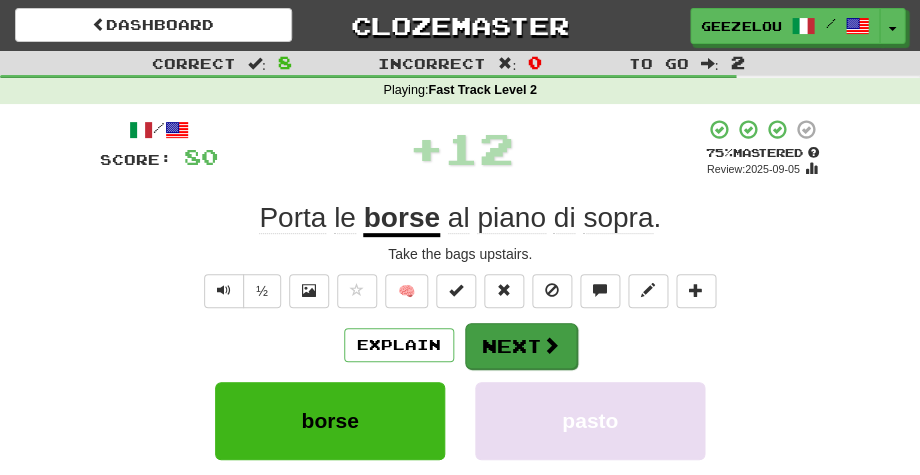click on "Next" at bounding box center (521, 346) 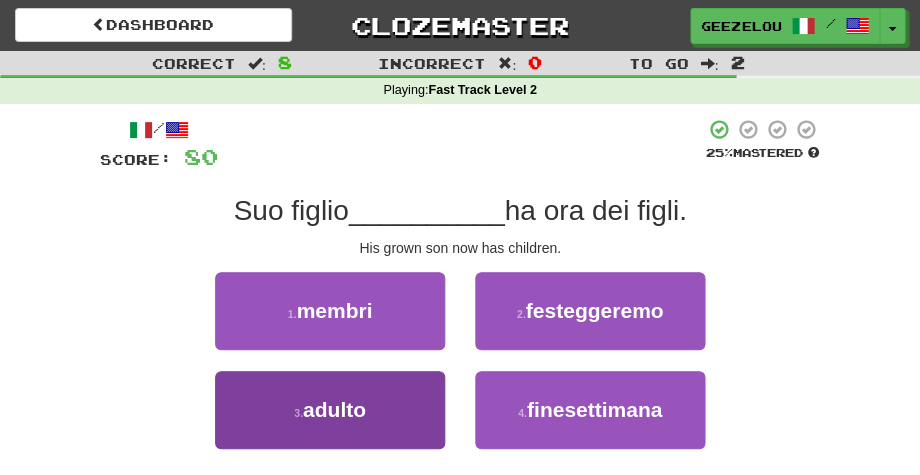 click on "adulto" at bounding box center [334, 409] 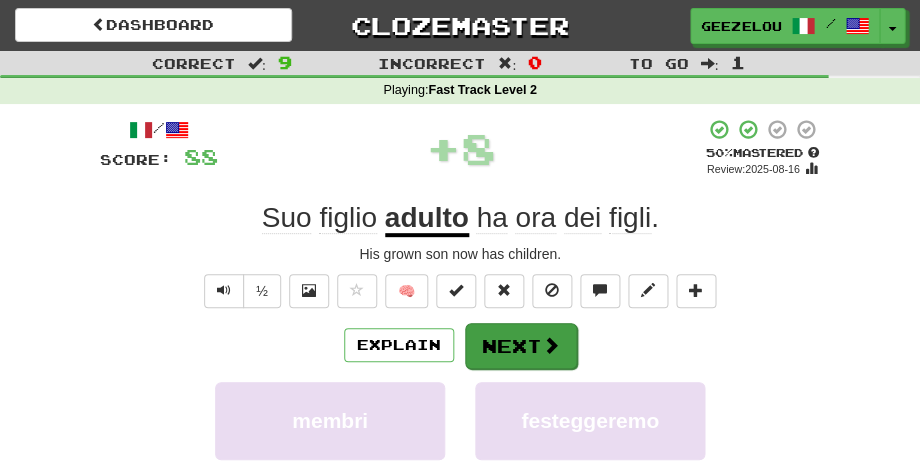 click on "Next" at bounding box center (521, 346) 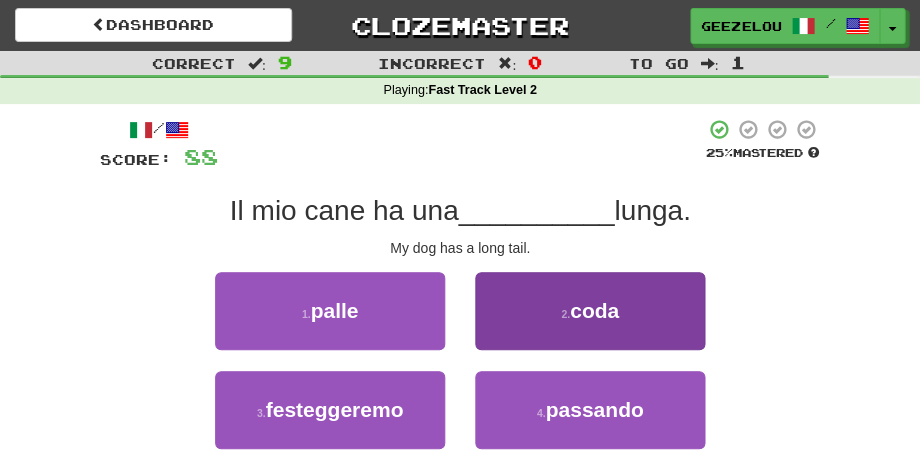 click on "coda" at bounding box center [594, 310] 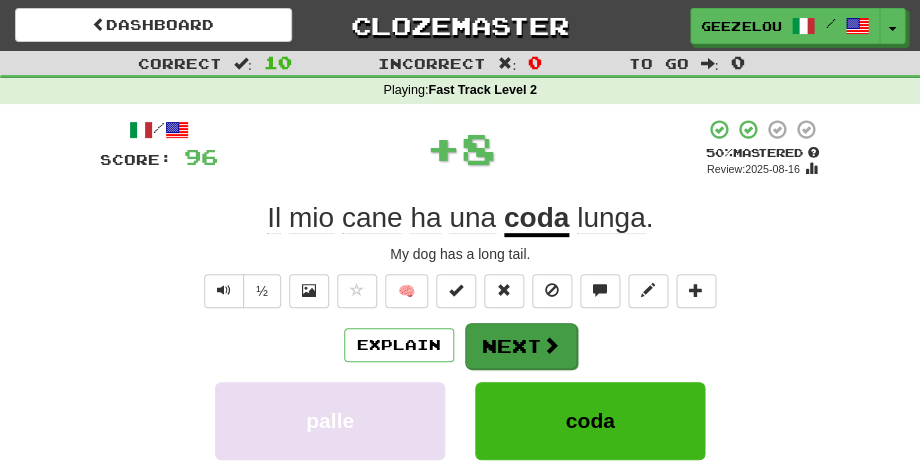 click on "Next" at bounding box center (521, 346) 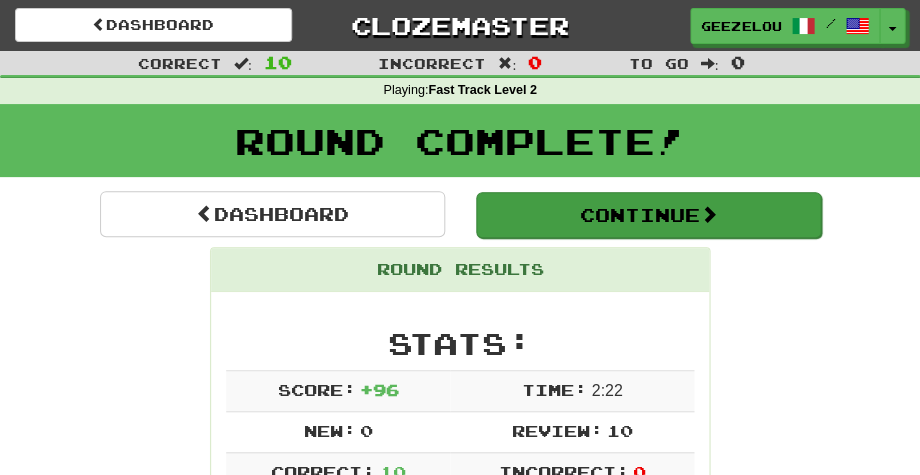click on "Continue" at bounding box center (648, 215) 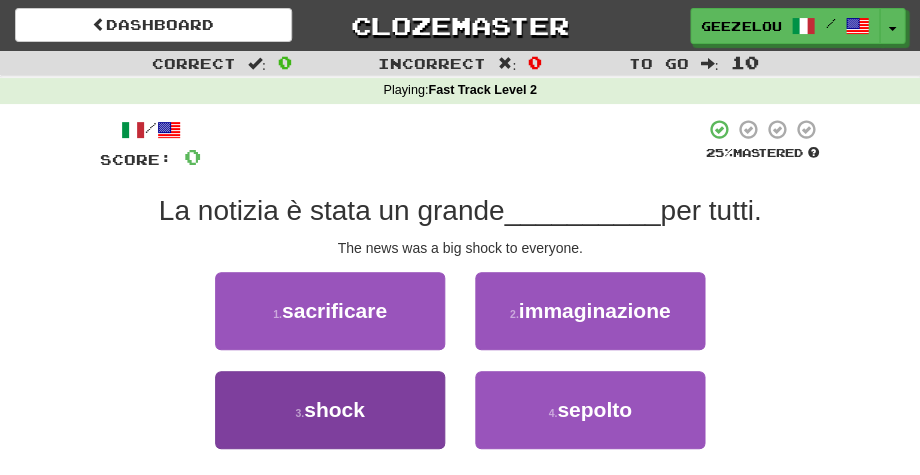 click on "3 .  shock" at bounding box center (330, 410) 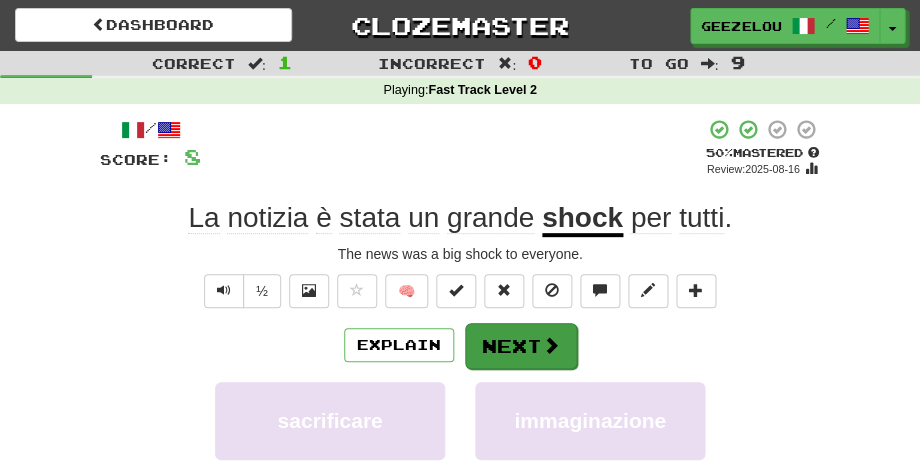click on "Next" at bounding box center [521, 346] 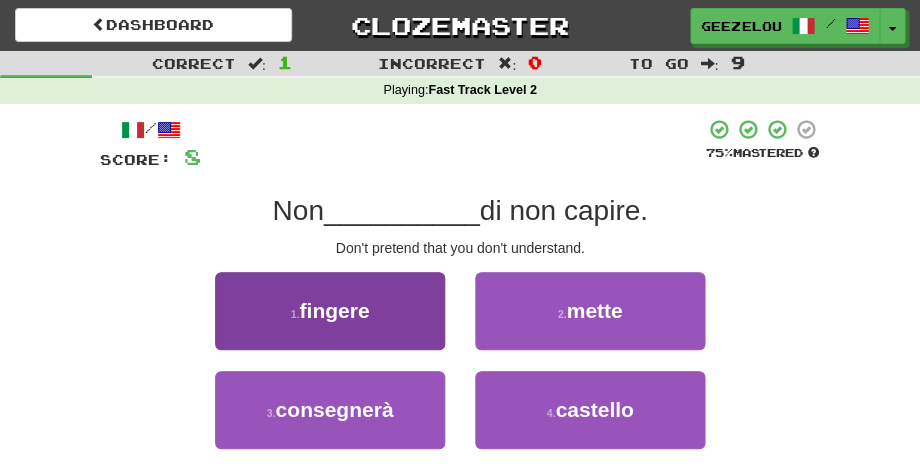 click on "1 .  fingere" at bounding box center (330, 311) 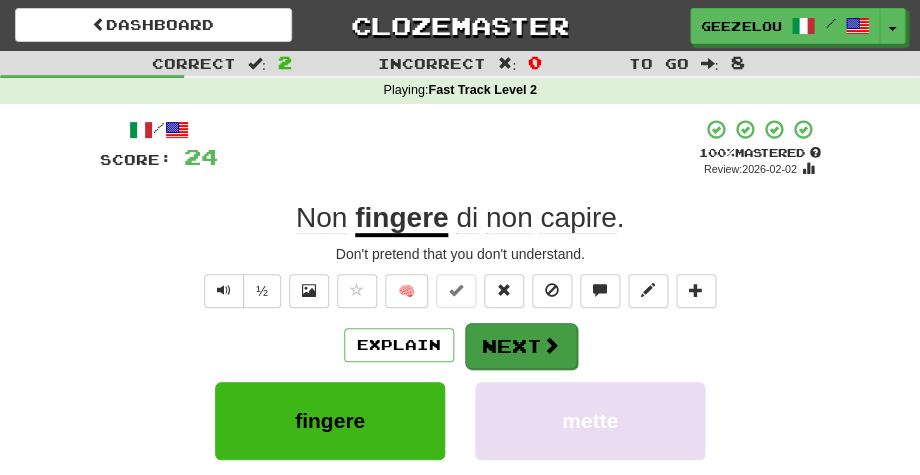 click on "Next" at bounding box center (521, 346) 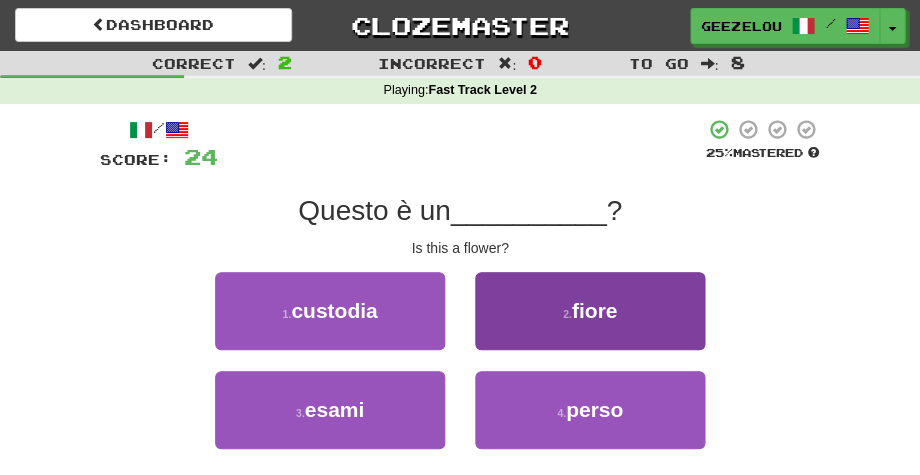 click on "2 .  fiore" at bounding box center (590, 311) 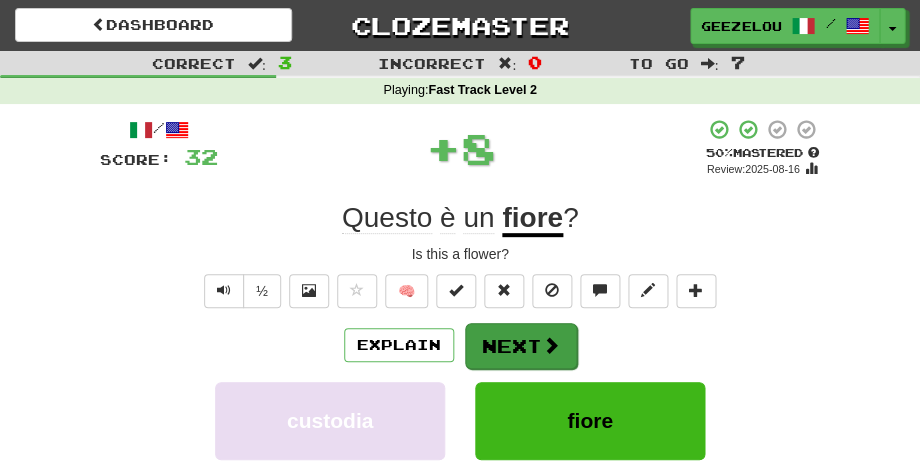 click on "Next" at bounding box center [521, 346] 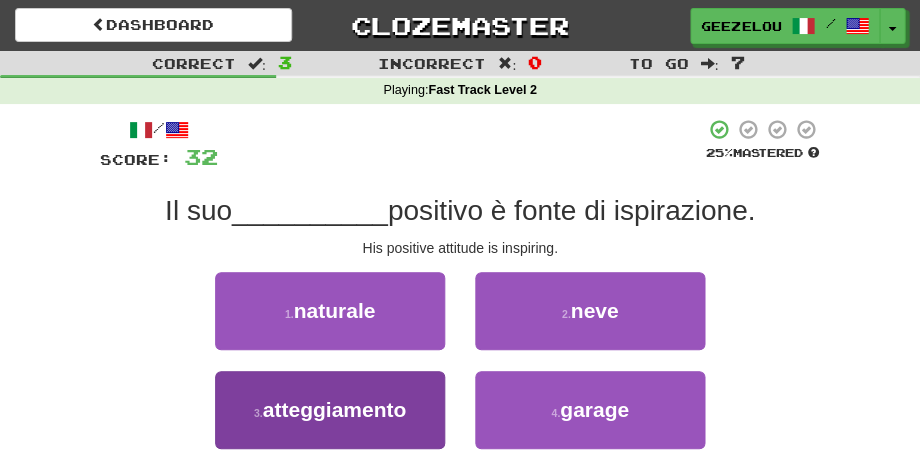 click on "3 .  atteggiamento" at bounding box center (330, 410) 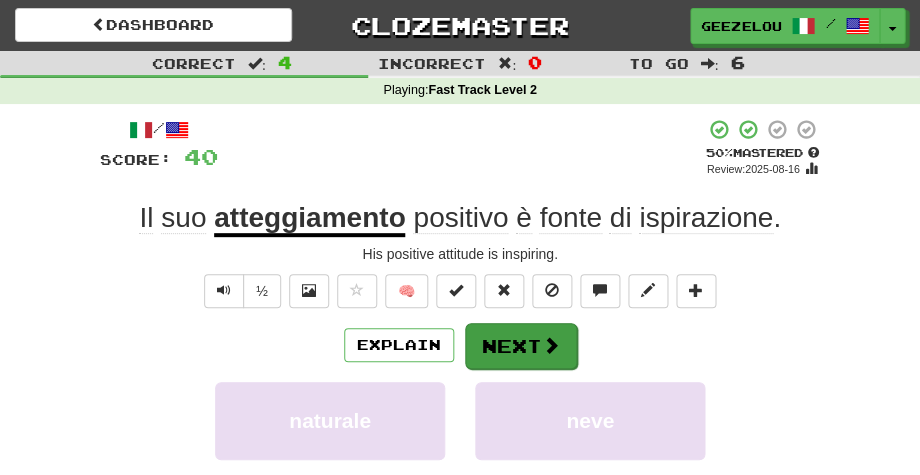 click on "Next" at bounding box center (521, 346) 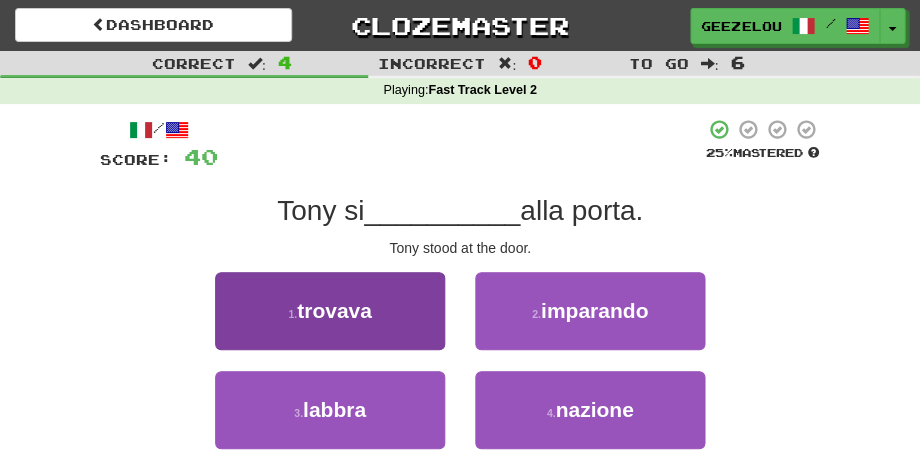 click on "1 .  trovava" at bounding box center (330, 311) 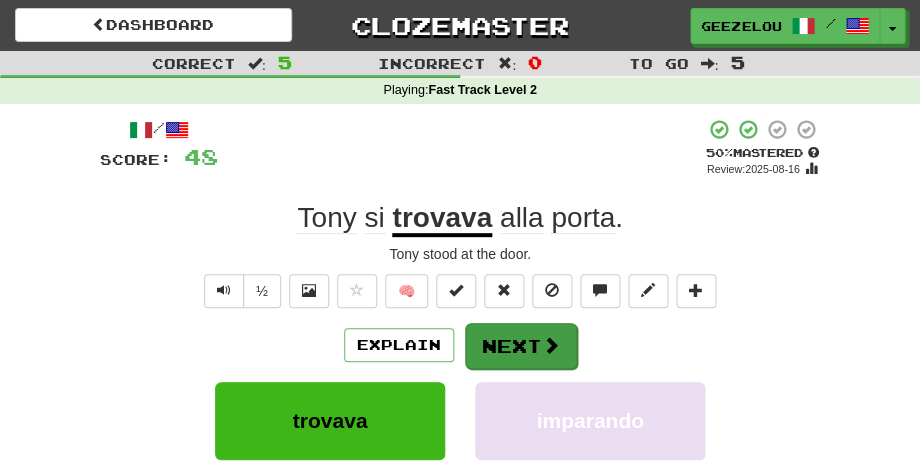 click on "Next" at bounding box center (521, 346) 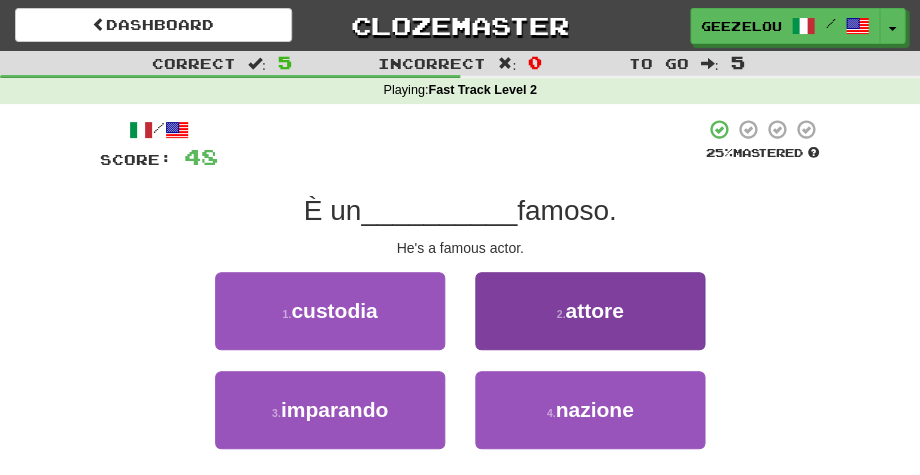 click on "2 .  attore" at bounding box center [590, 311] 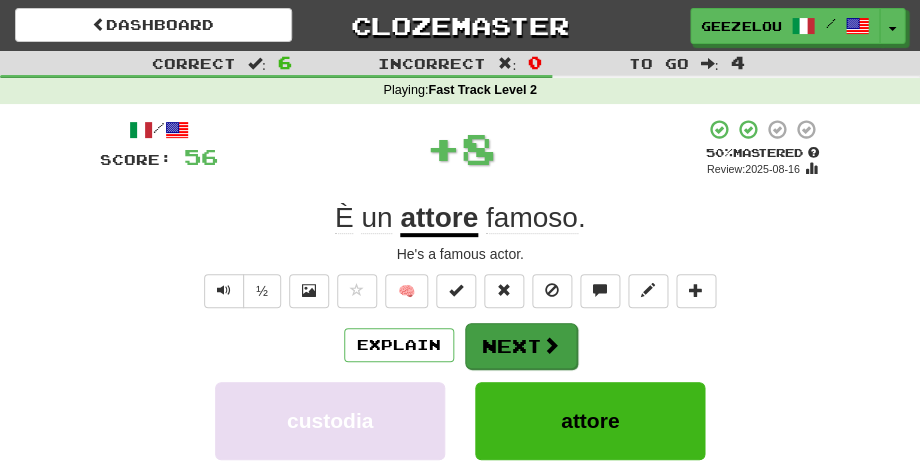 click on "Next" at bounding box center (521, 346) 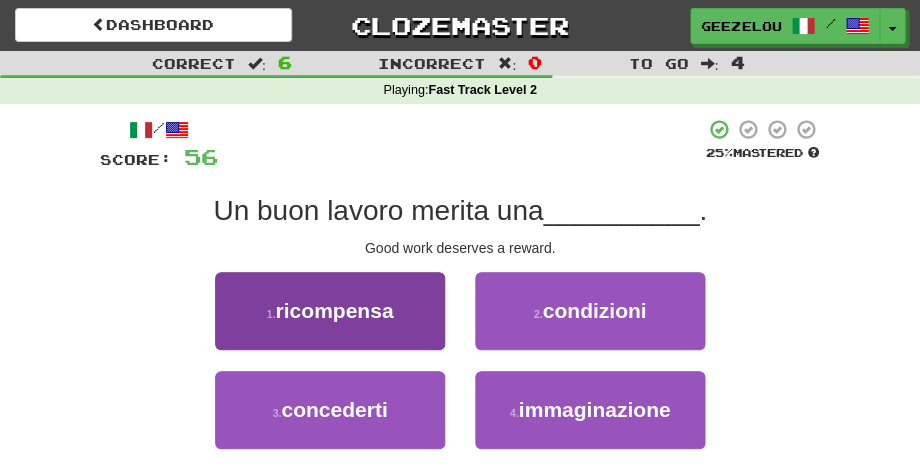 click on "1 .  ricompensa" at bounding box center [330, 311] 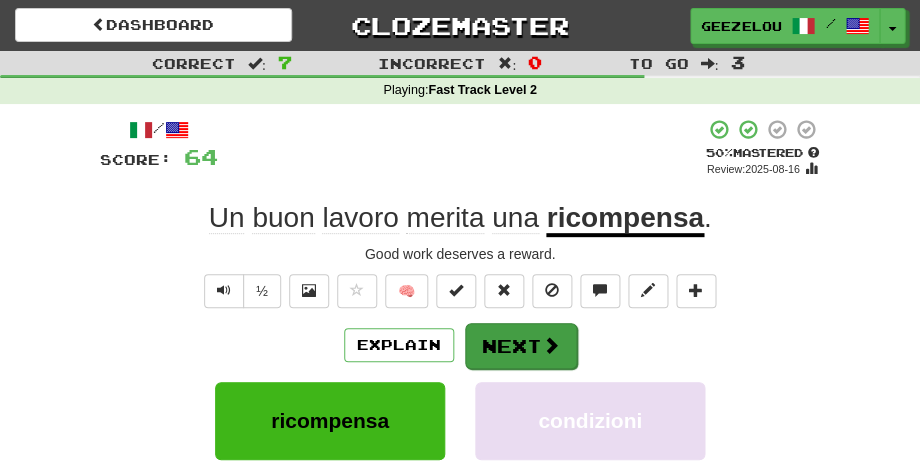click on "Next" at bounding box center [521, 346] 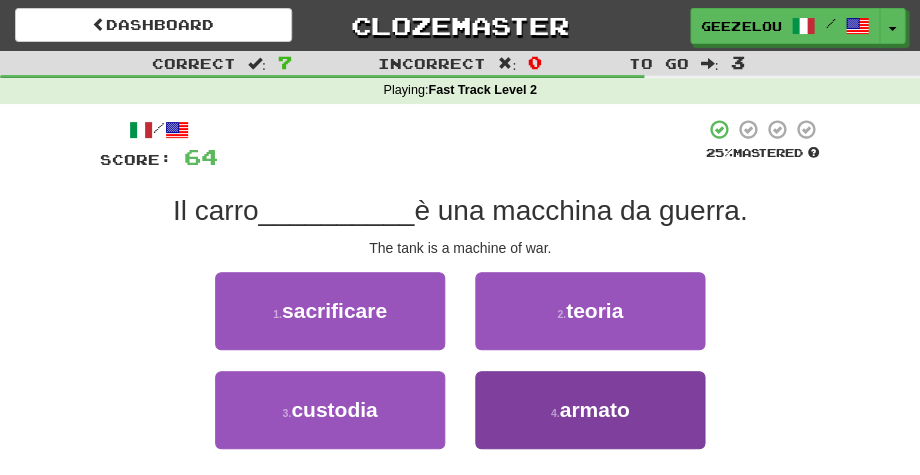 click on "armato" at bounding box center [594, 409] 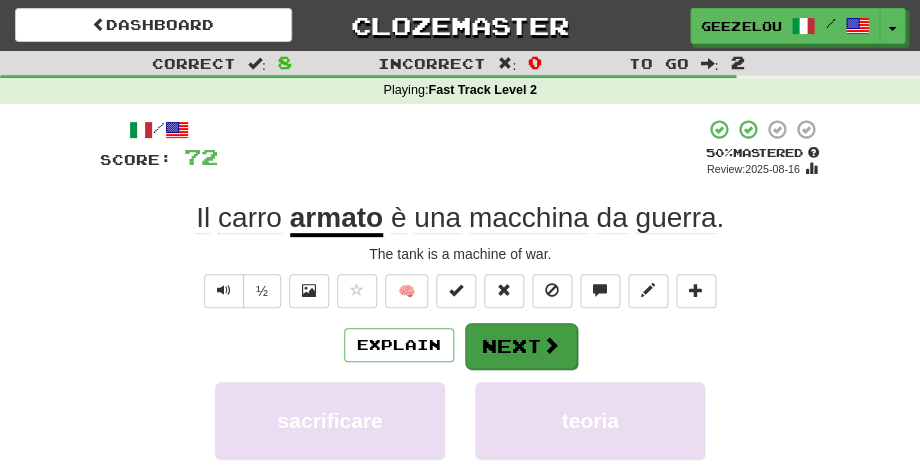click on "Next" at bounding box center [521, 346] 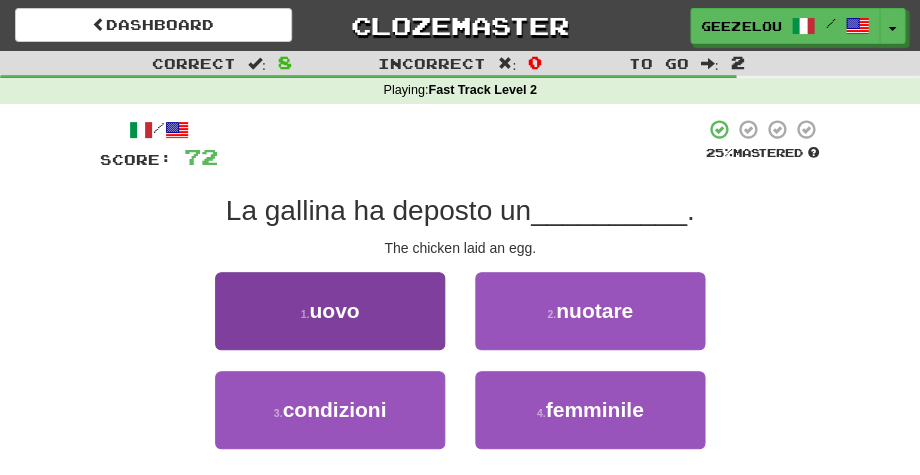 click on "1 .  uovo" at bounding box center (330, 311) 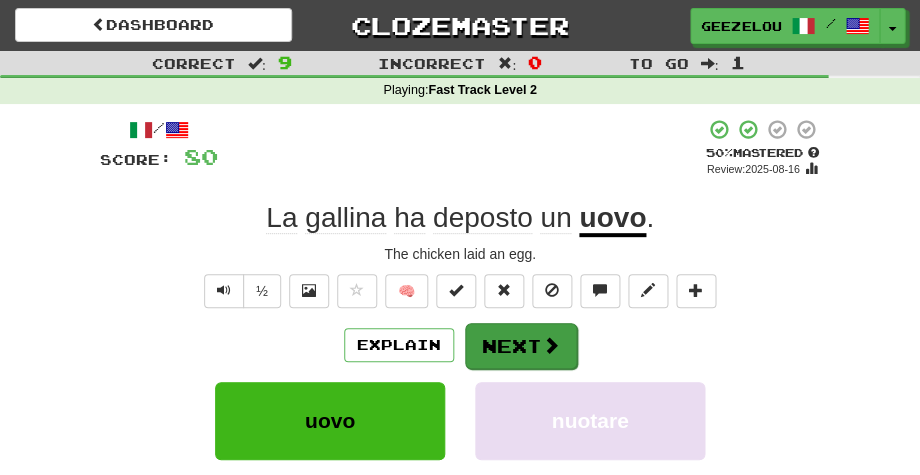 click on "Next" at bounding box center (521, 346) 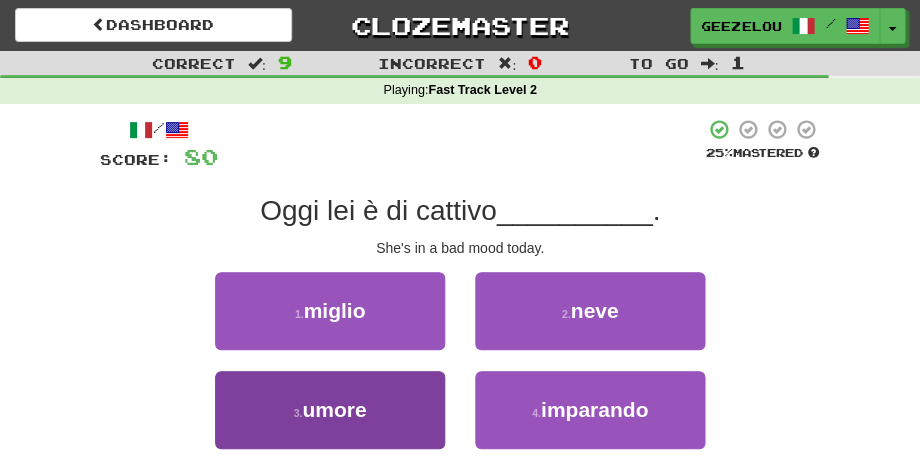click on "3 .  umore" at bounding box center (330, 410) 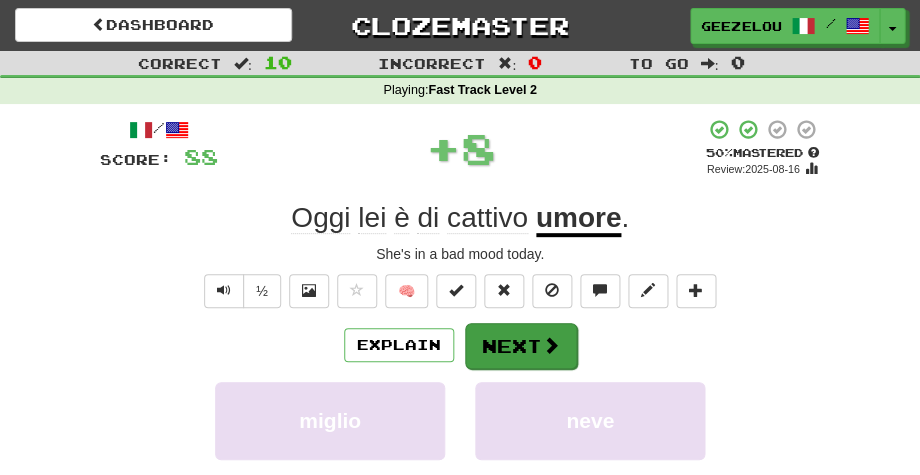click on "Next" at bounding box center [521, 346] 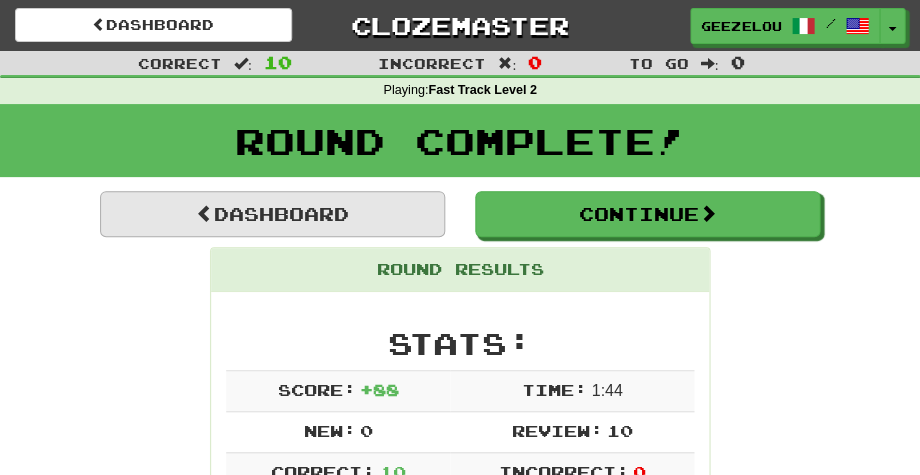click on "Dashboard" at bounding box center [272, 214] 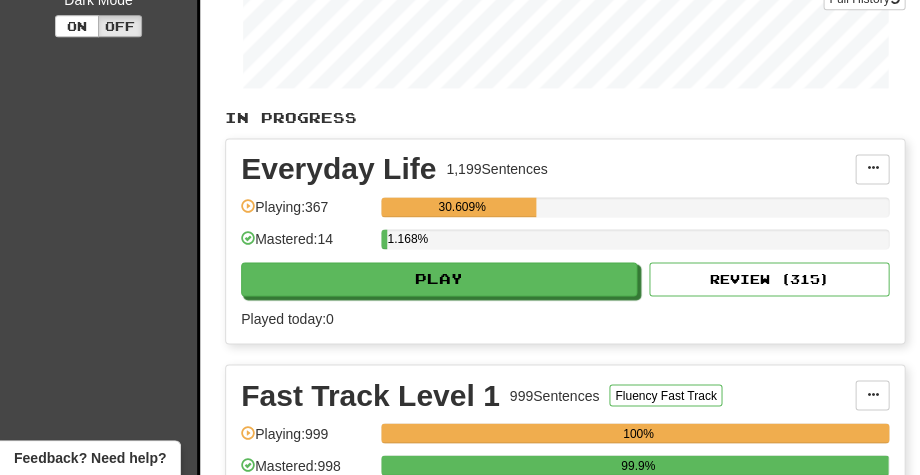 scroll, scrollTop: 412, scrollLeft: 0, axis: vertical 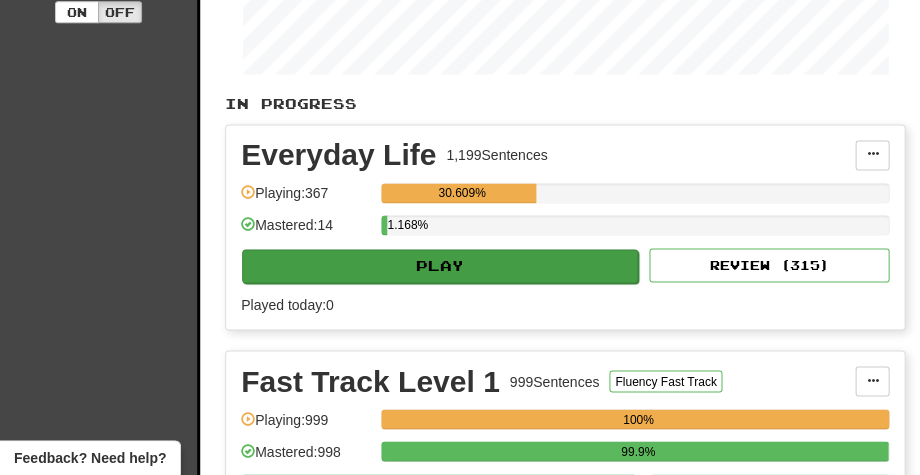 click on "Play" at bounding box center (440, 266) 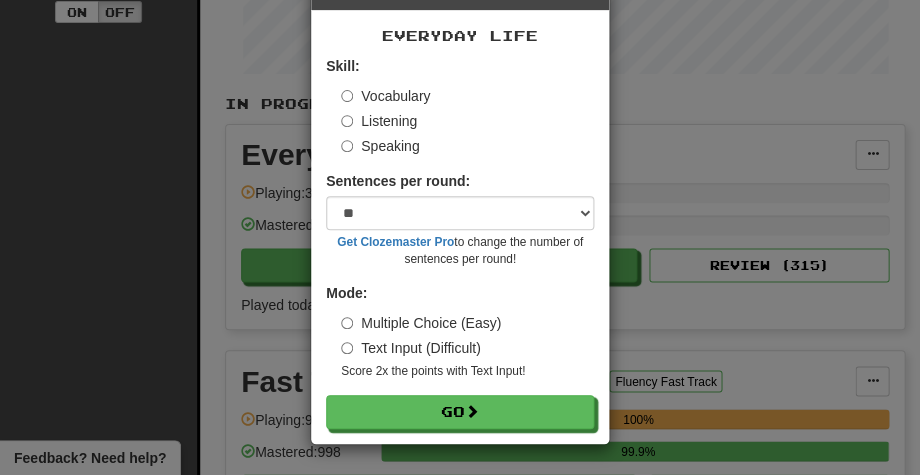 scroll, scrollTop: 73, scrollLeft: 0, axis: vertical 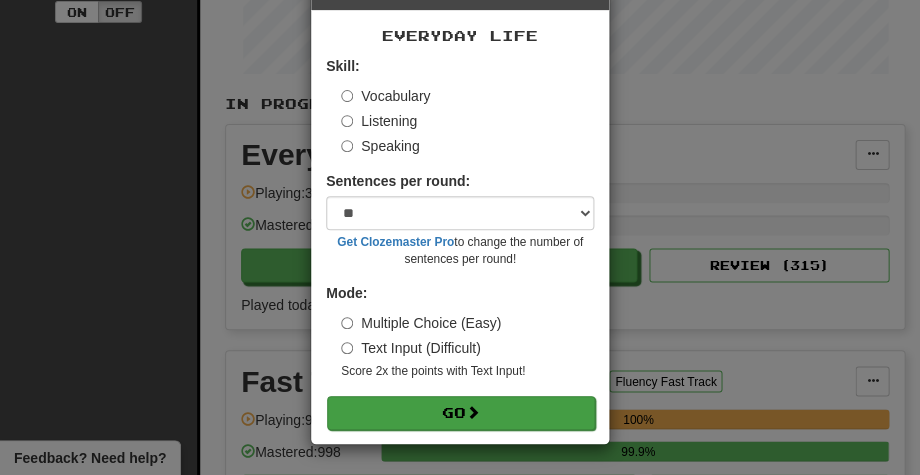 click on "Go" at bounding box center [461, 413] 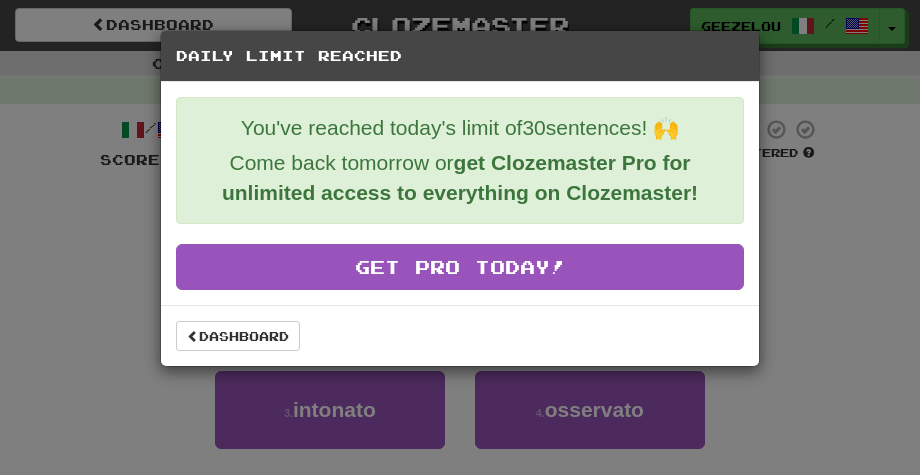 scroll, scrollTop: 0, scrollLeft: 0, axis: both 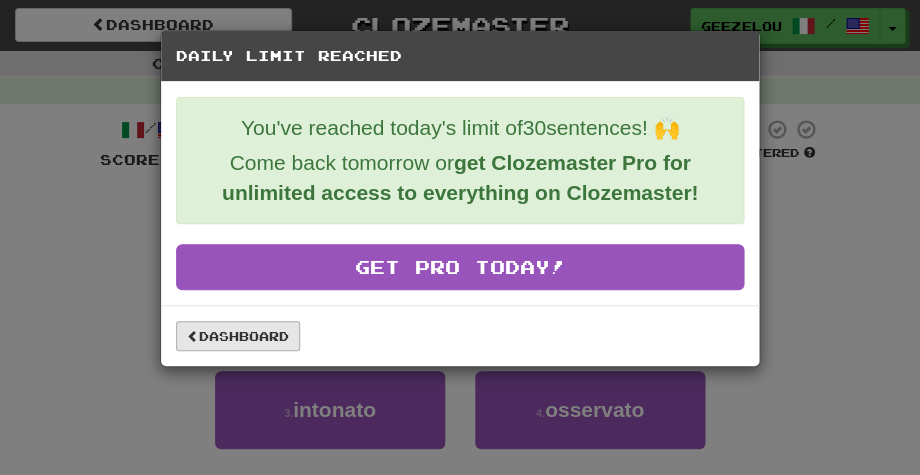 click on "Dashboard" at bounding box center (238, 336) 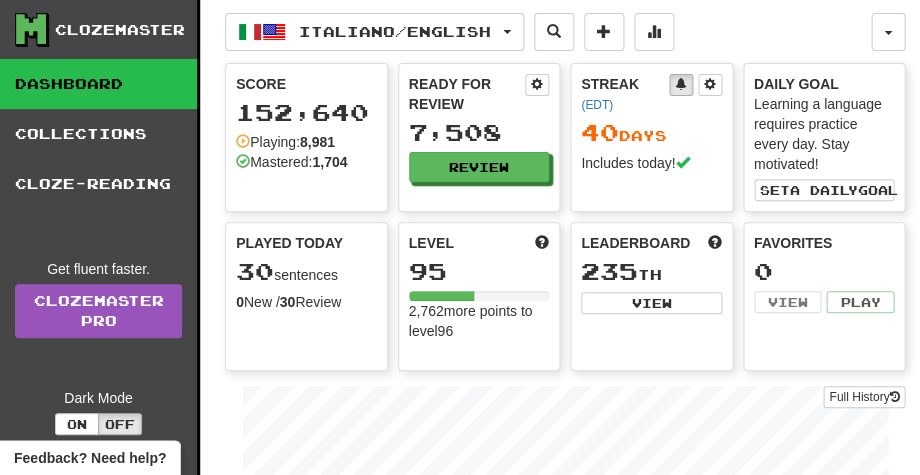 scroll, scrollTop: 0, scrollLeft: 0, axis: both 